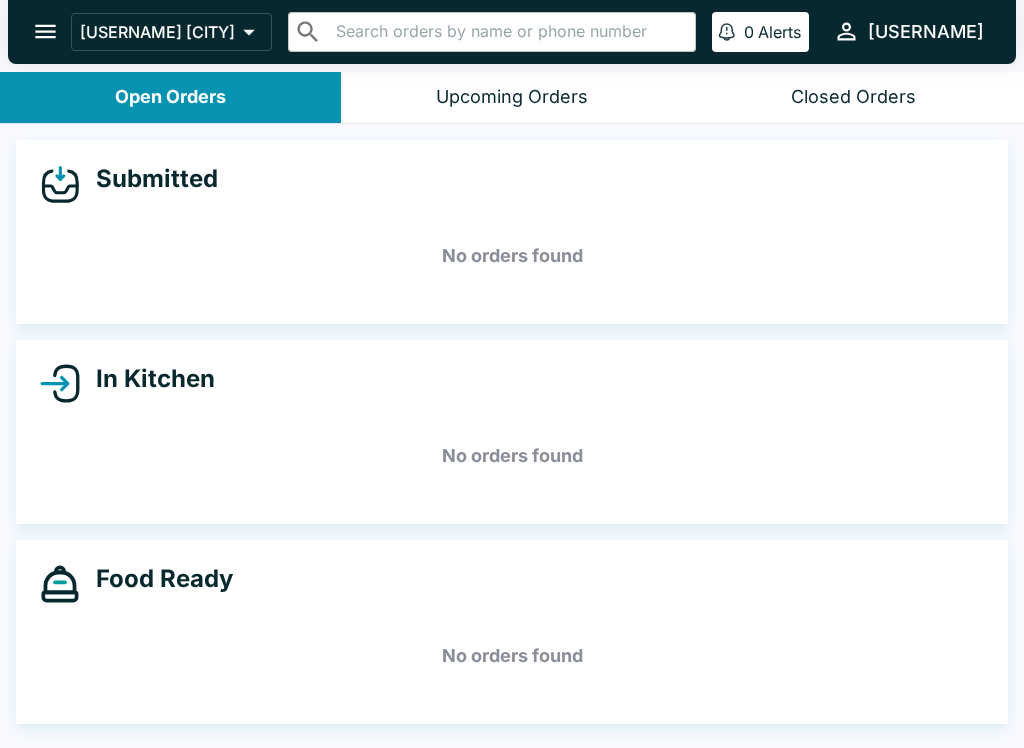 scroll, scrollTop: 0, scrollLeft: 0, axis: both 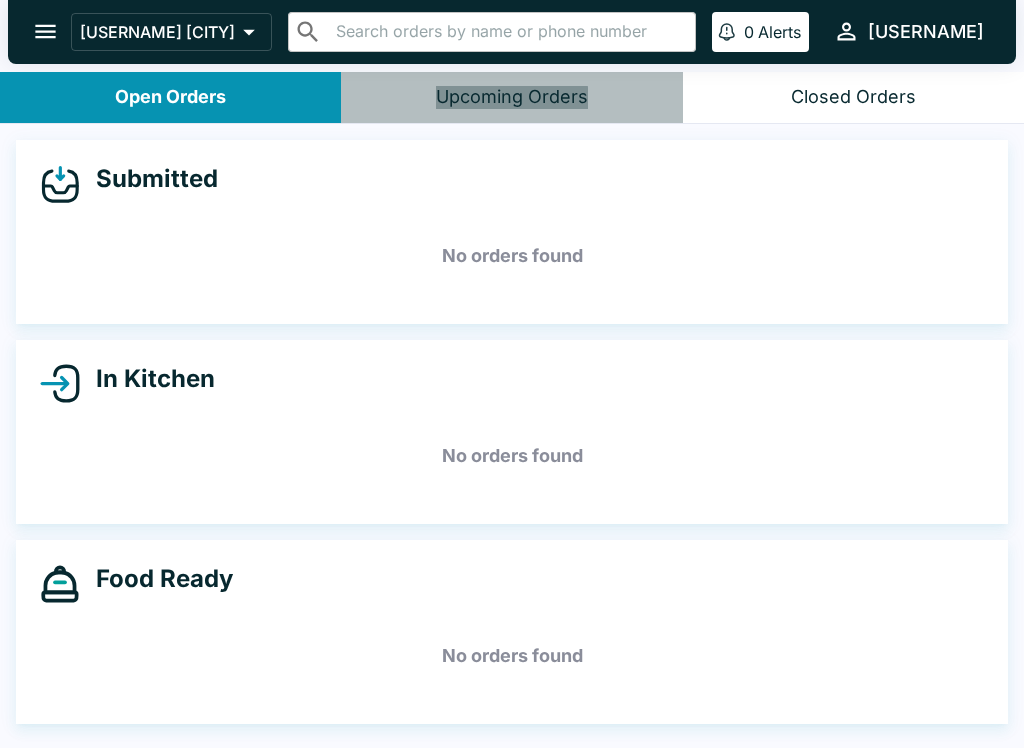 click on "Upcoming Orders" at bounding box center [511, 97] 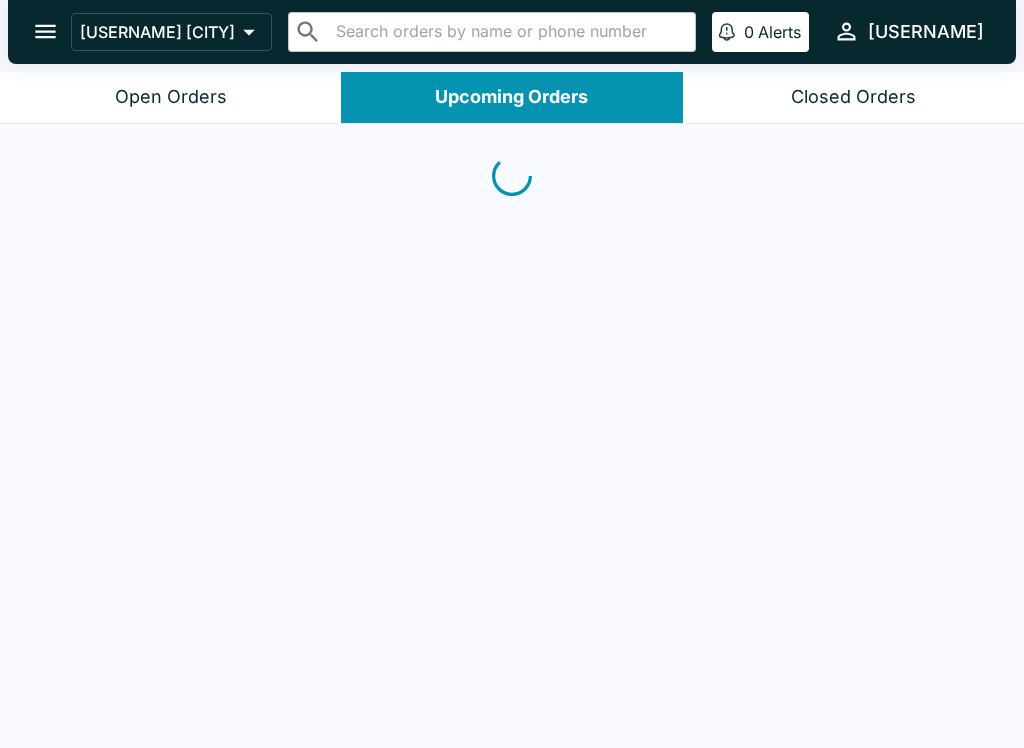 click on "Closed Orders" at bounding box center (853, 97) 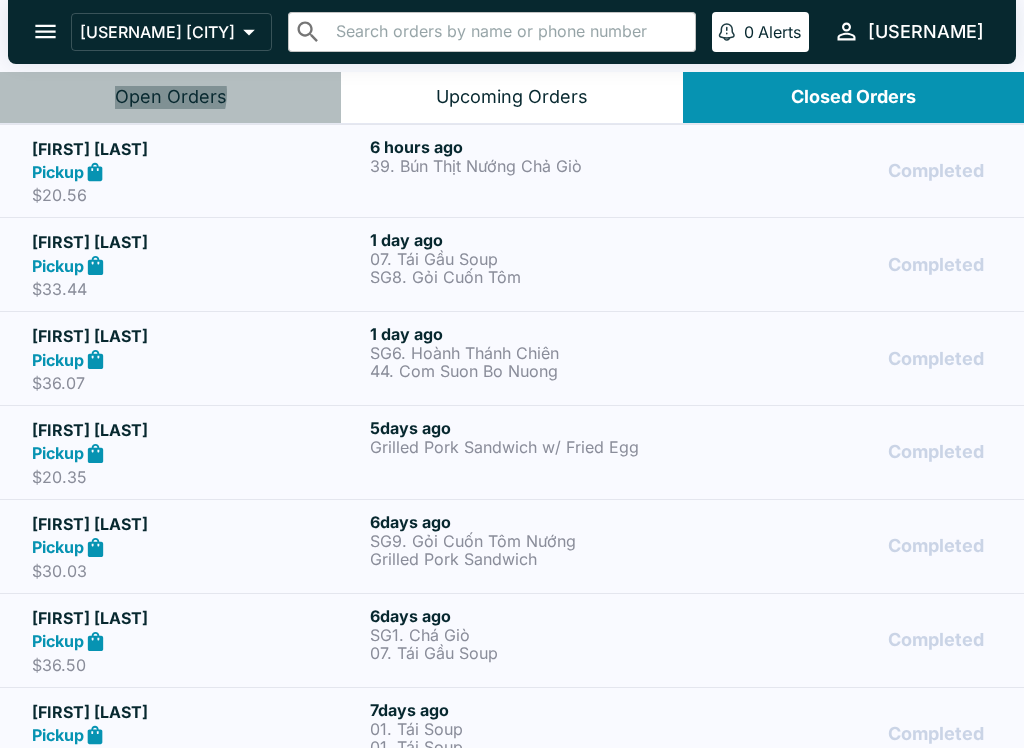 click on "Open Orders" at bounding box center [171, 97] 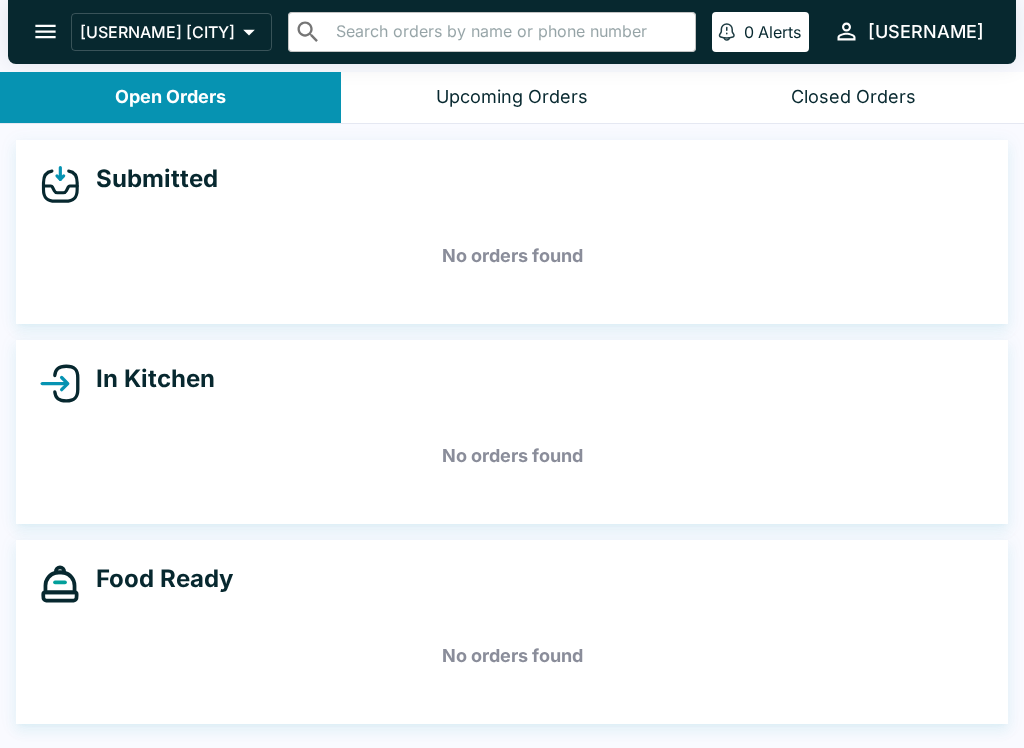 click on "Closed Orders" at bounding box center [853, 97] 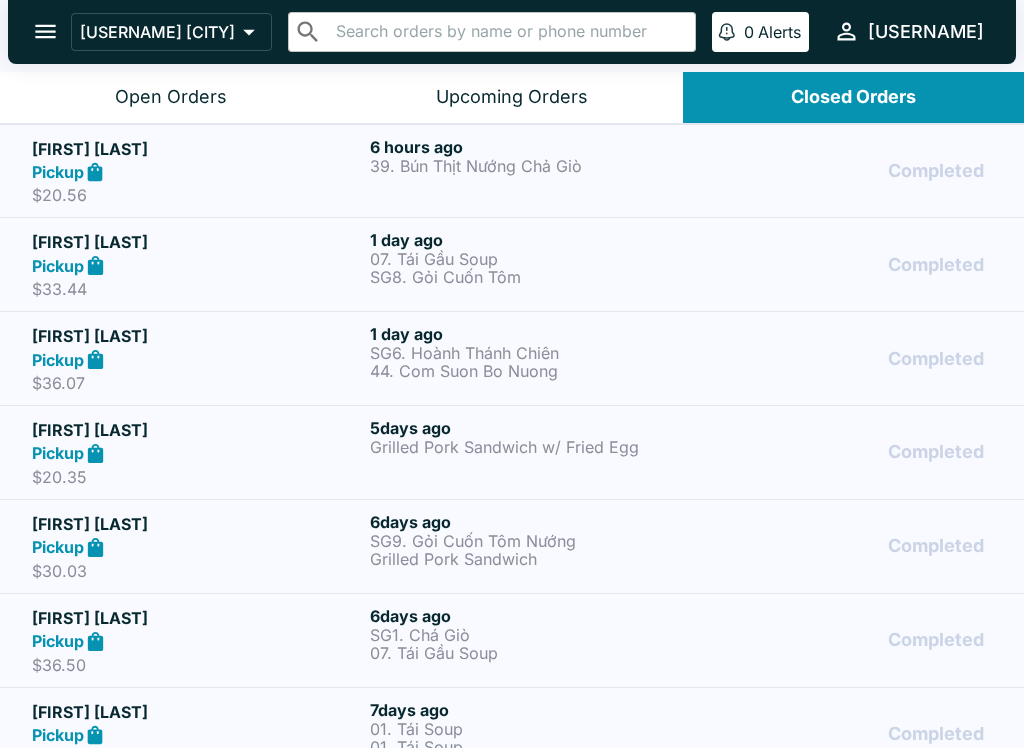 scroll, scrollTop: -1, scrollLeft: 0, axis: vertical 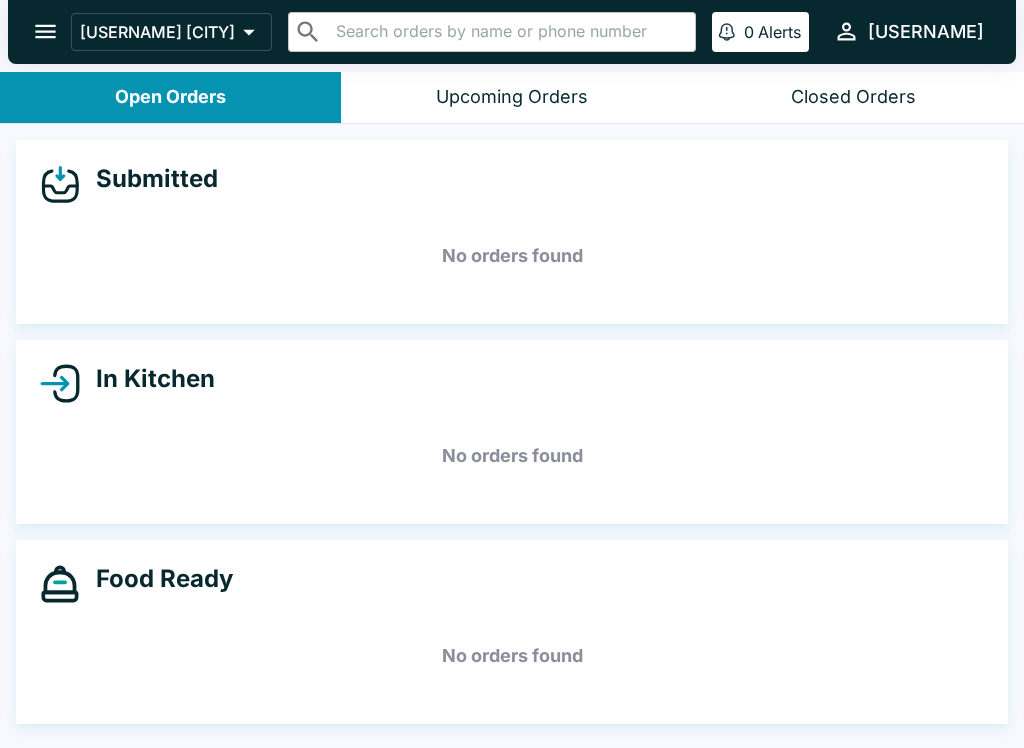click on "Upcoming Orders" at bounding box center [511, 97] 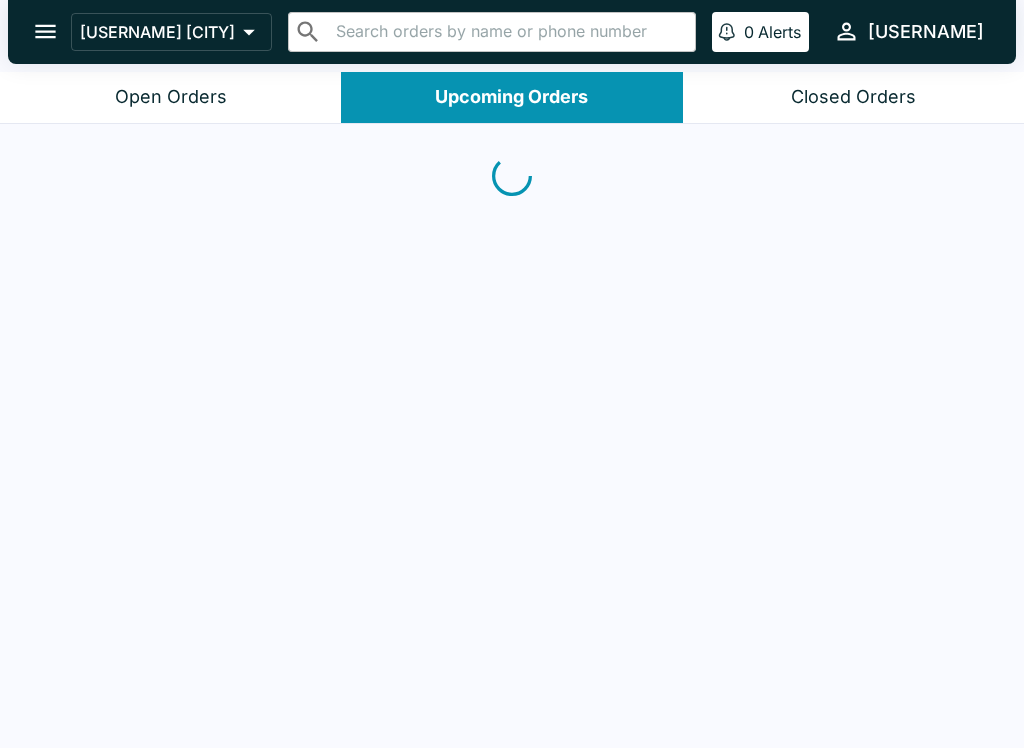 click on "[USERNAME] [CITY]" at bounding box center (171, 32) 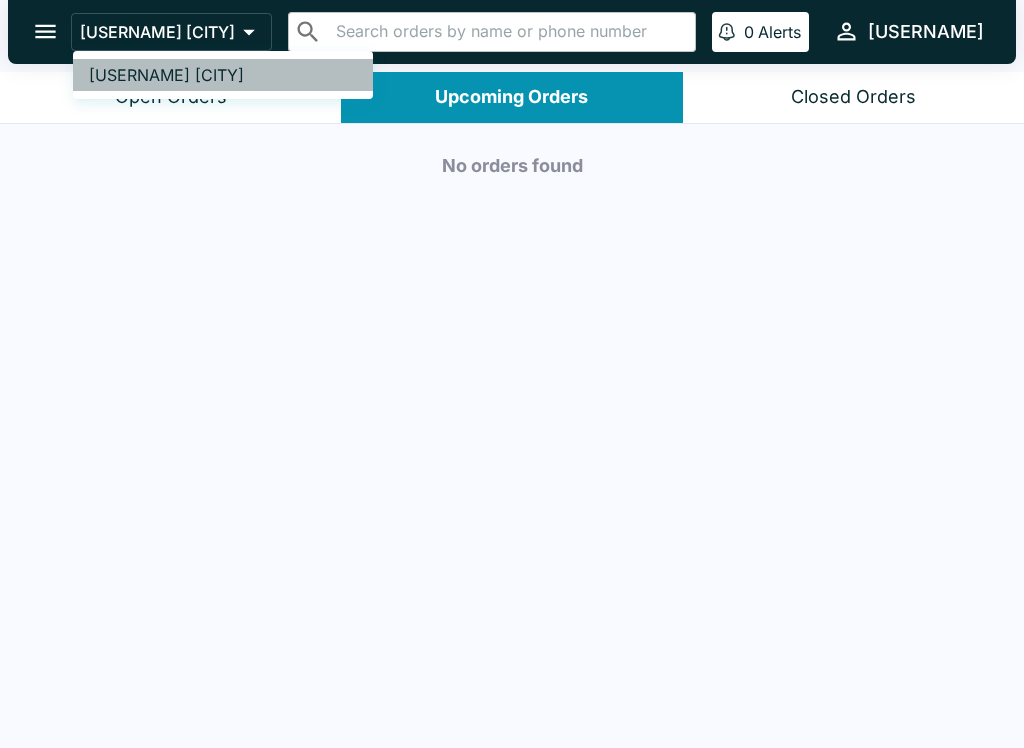 click on "[USERNAME] [CITY]" at bounding box center (166, 75) 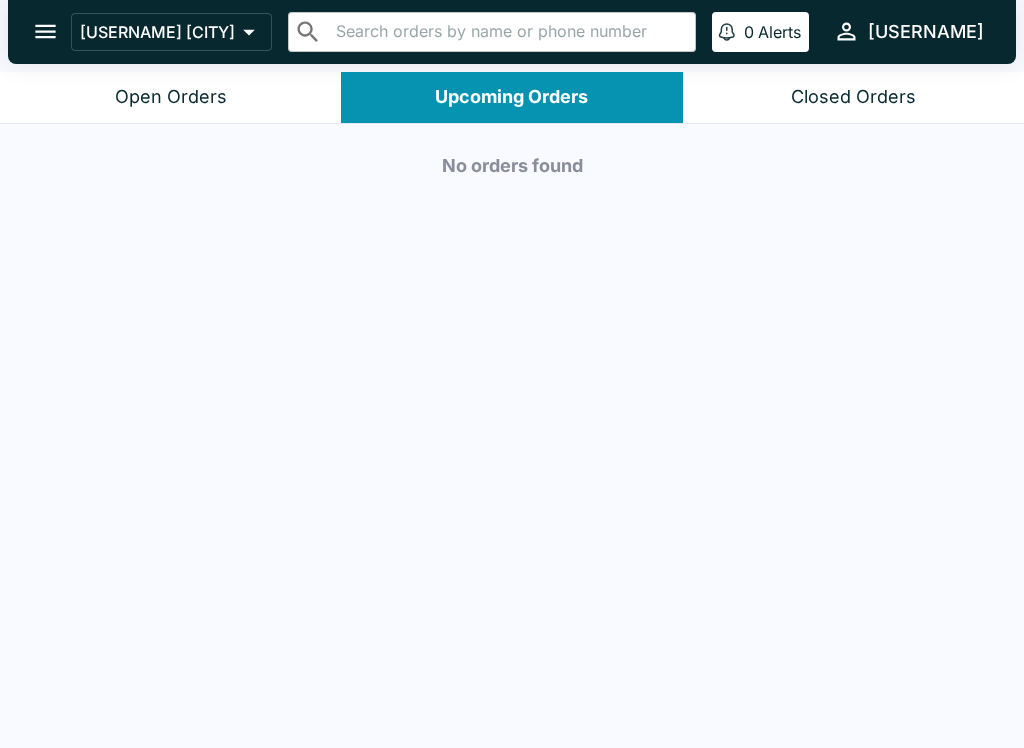 click on "Open Orders" at bounding box center (171, 97) 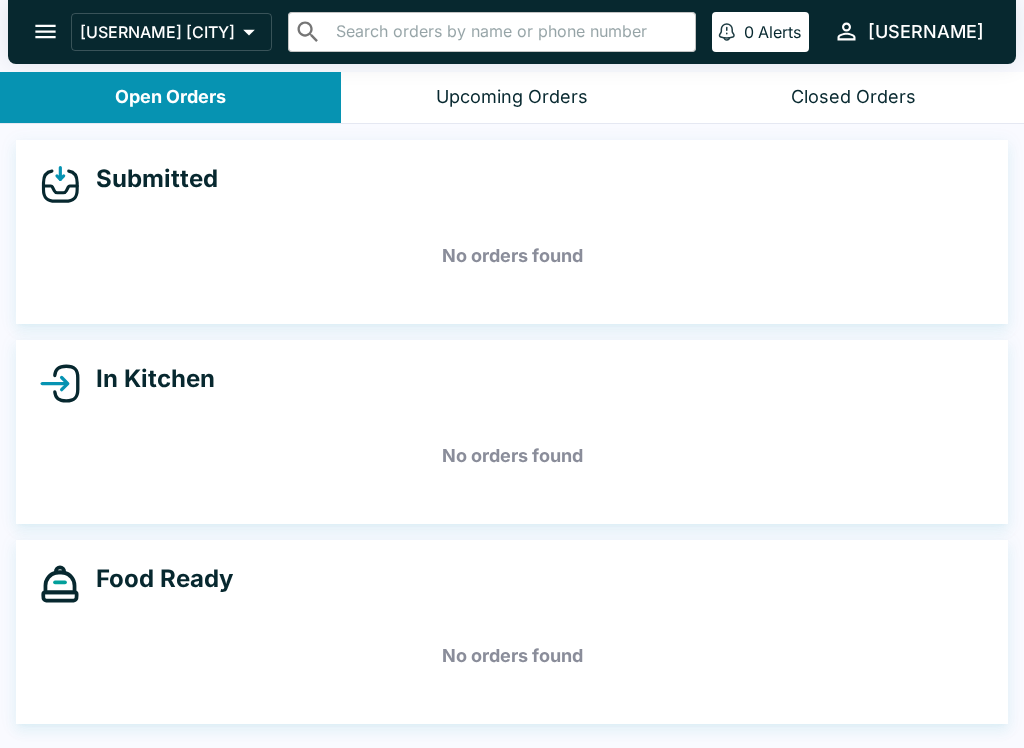 click on "[USERNAME] [CITY]" at bounding box center (157, 32) 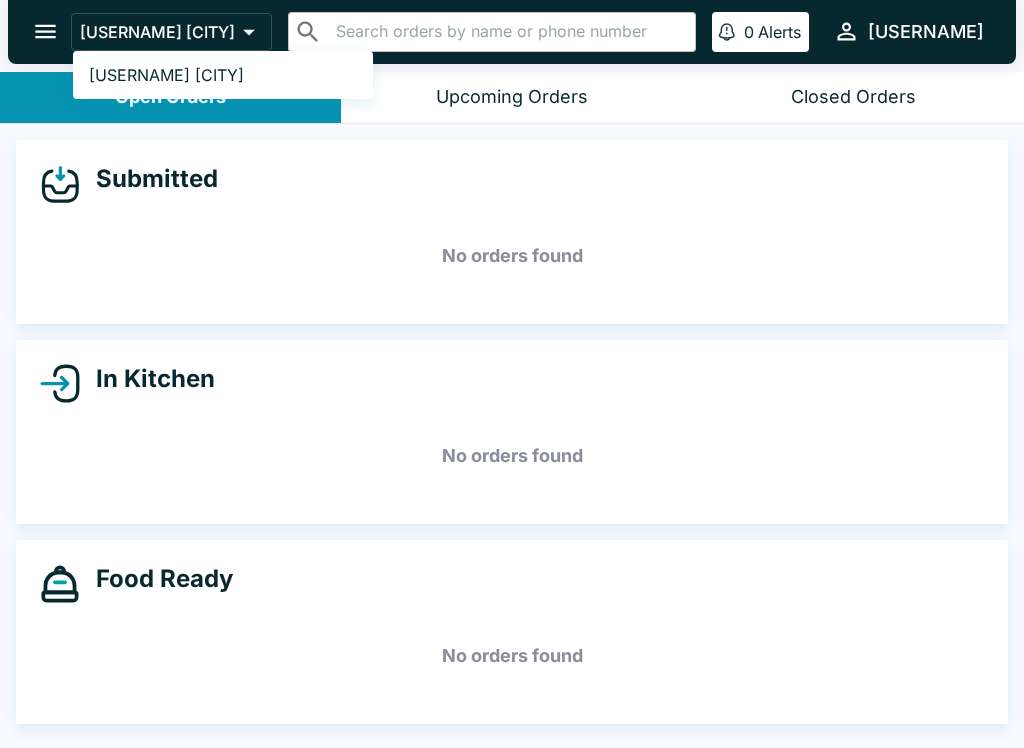click at bounding box center [512, 374] 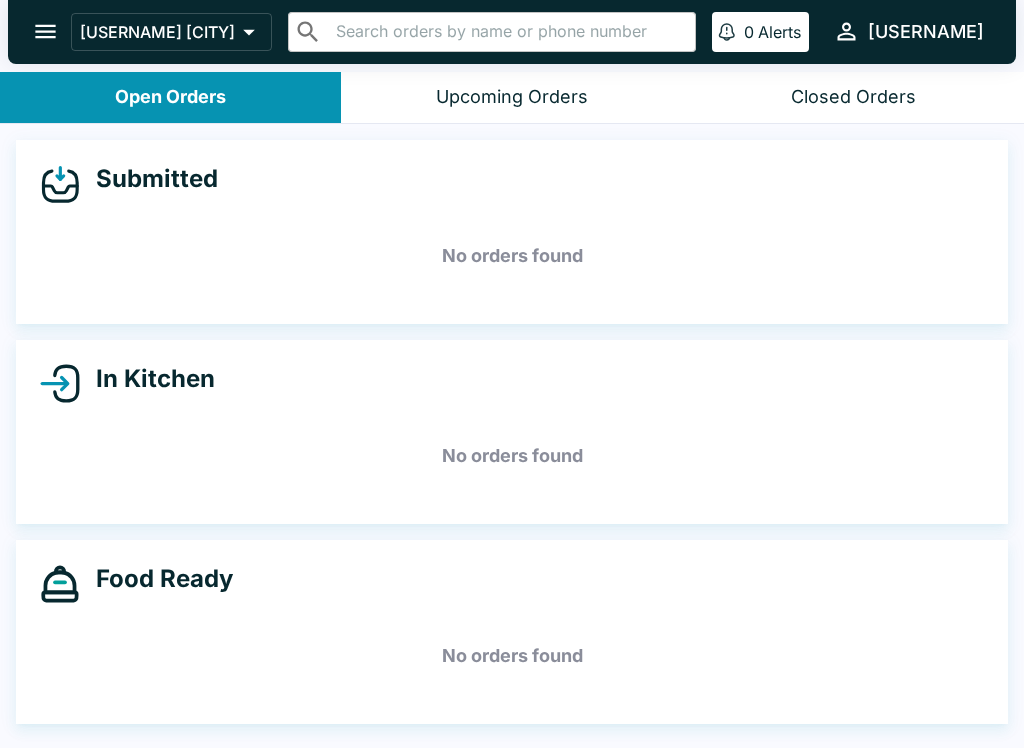 click on "[USERNAME]" at bounding box center (926, 32) 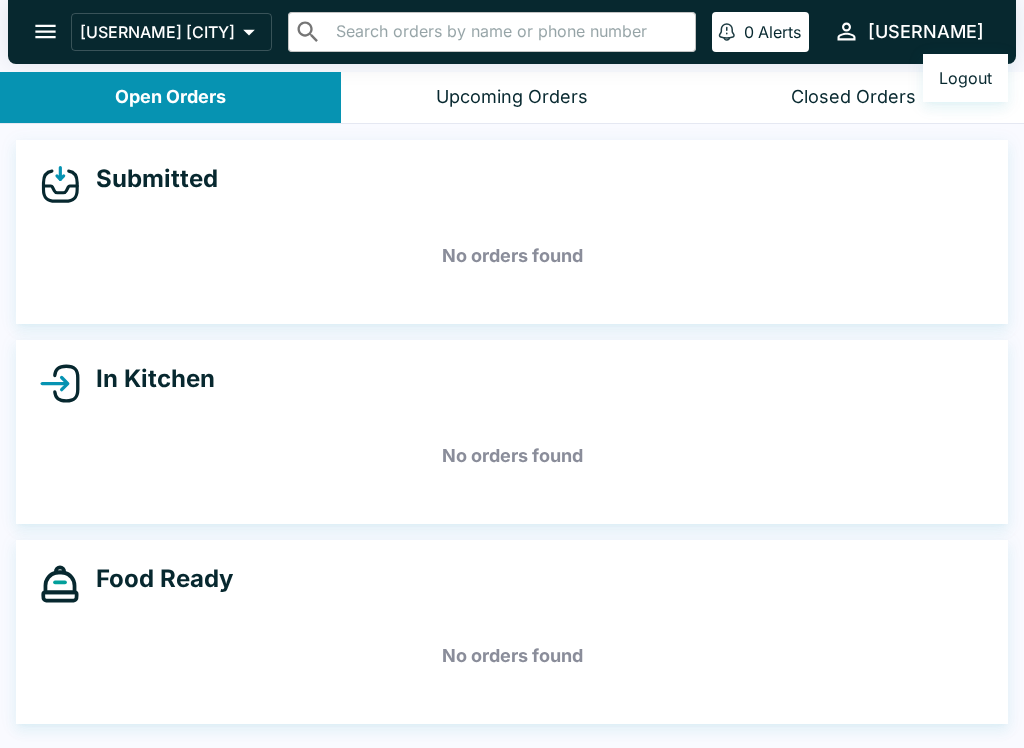 click at bounding box center (512, 374) 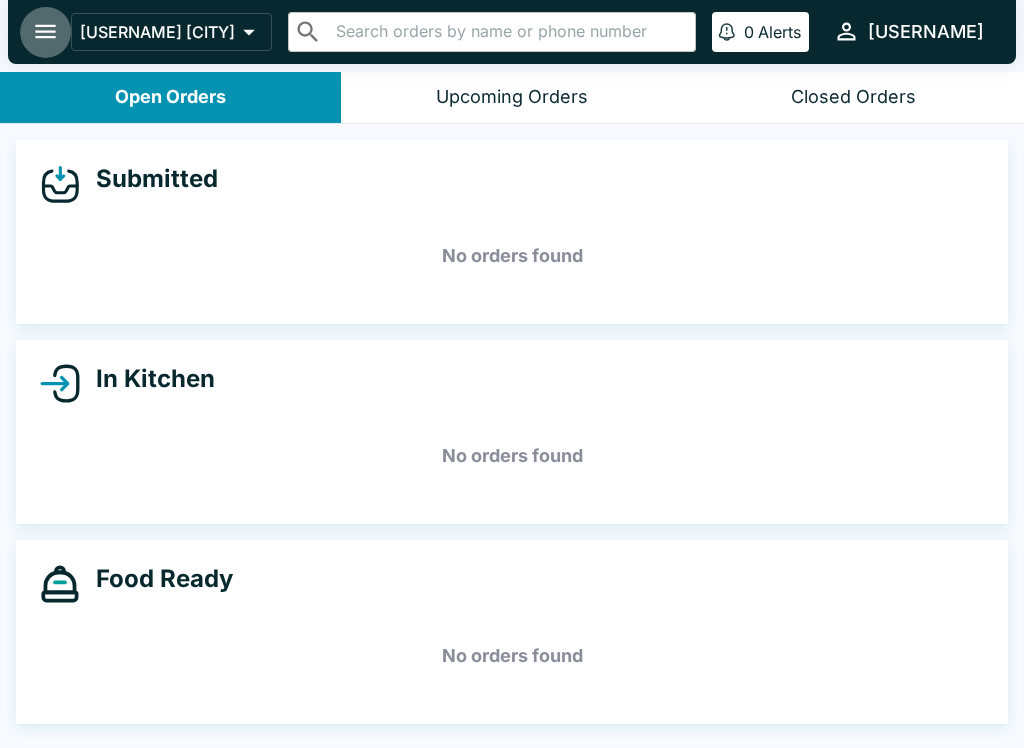 click at bounding box center (45, 31) 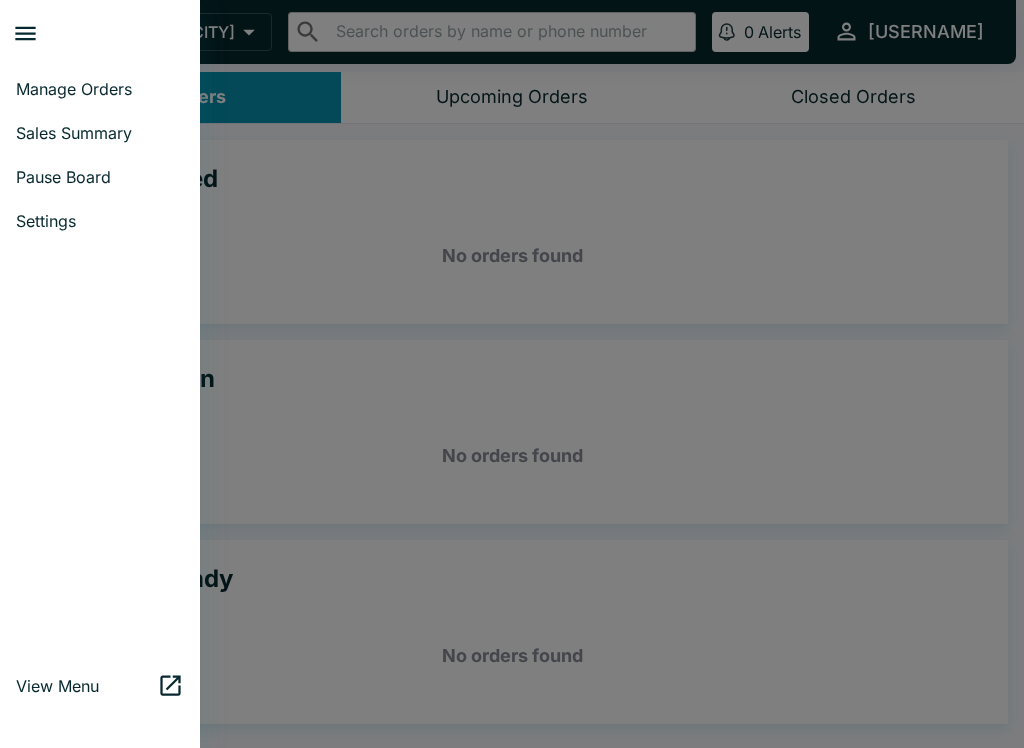 click at bounding box center [512, 374] 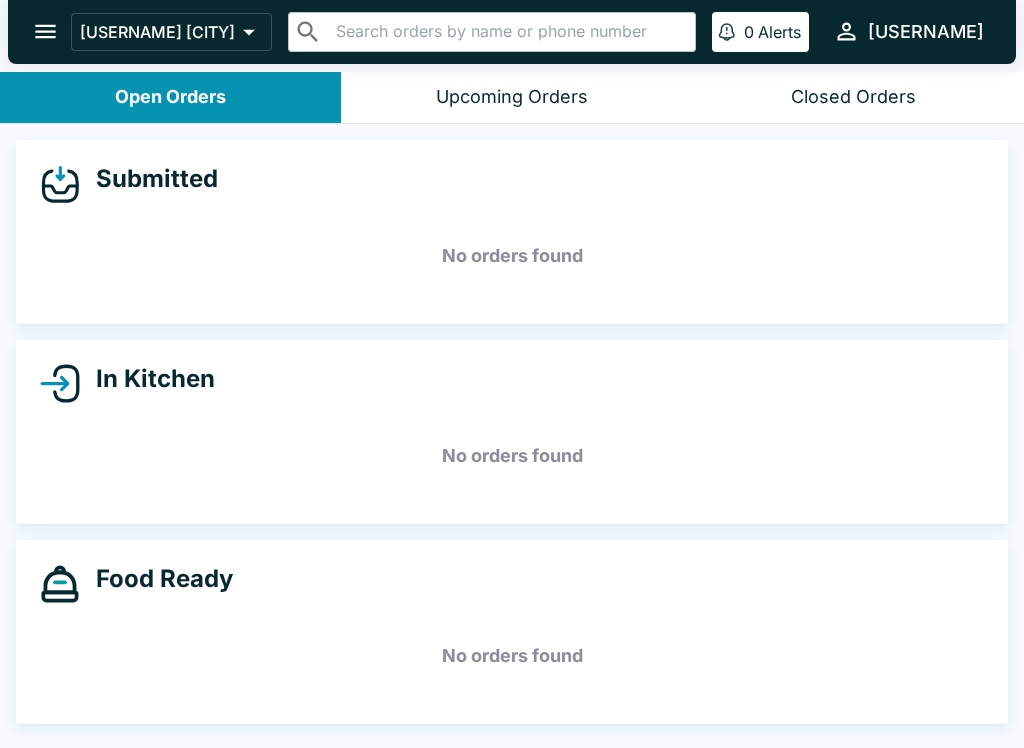 click on "No orders found" at bounding box center [512, 456] 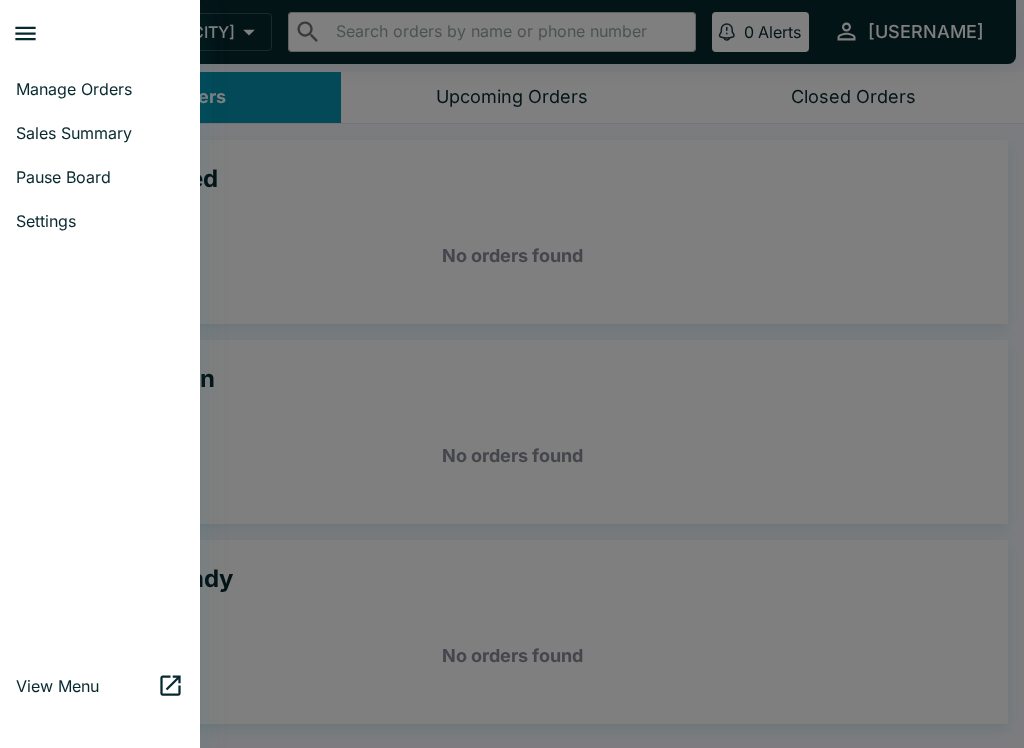 click on "Manage Orders" at bounding box center (100, 89) 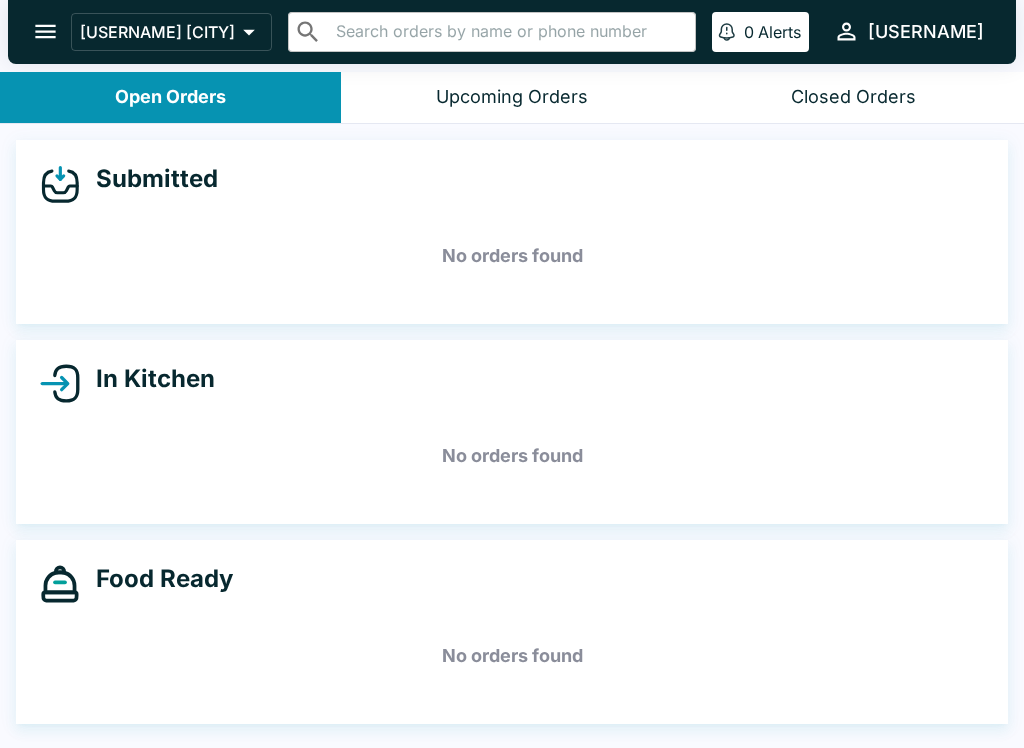 click on "Submitted No orders found" at bounding box center (512, 232) 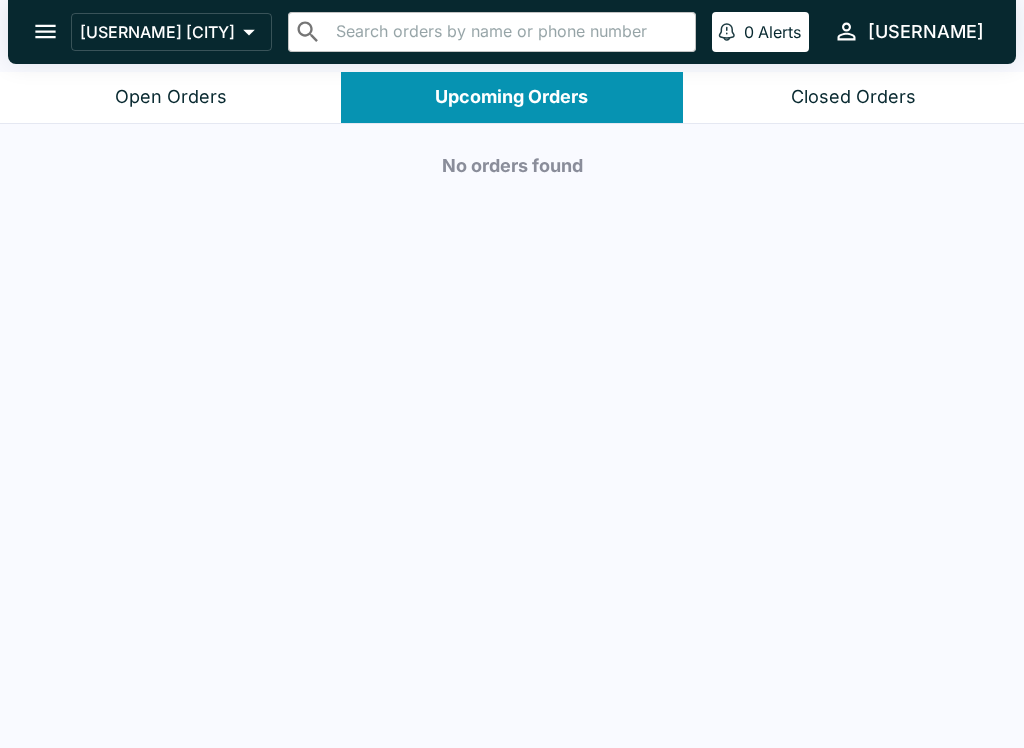 click on "Closed Orders" at bounding box center [853, 97] 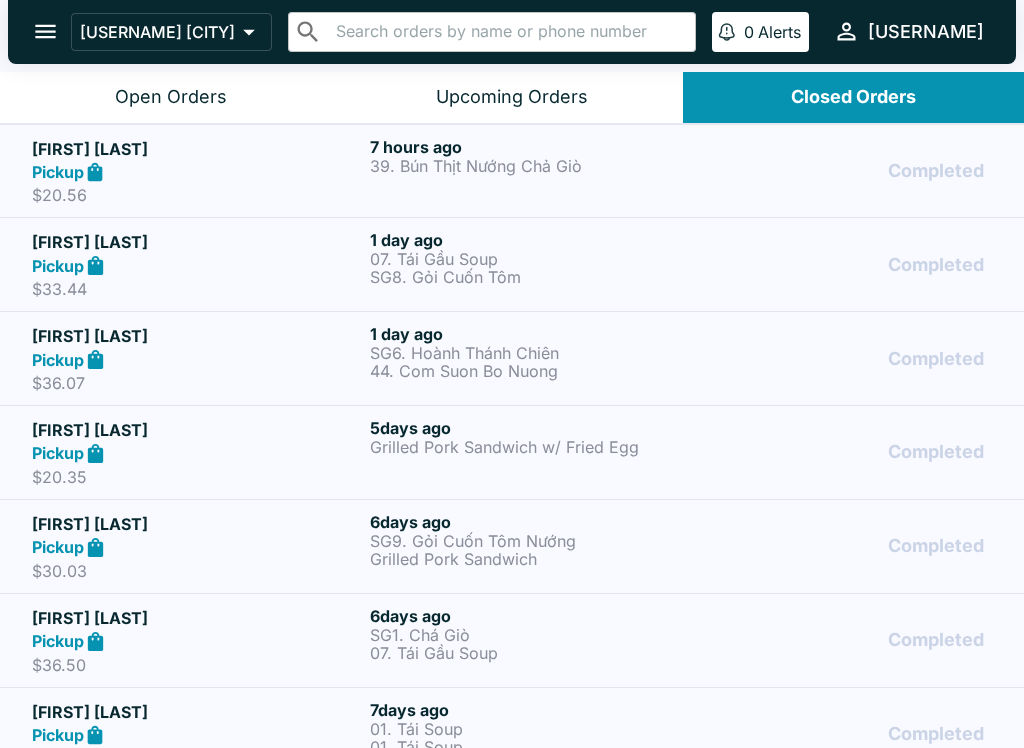 click on "[USERNAME] [CITY] ​ ​ 0 Alerts [USERNAME]" at bounding box center [512, 36] 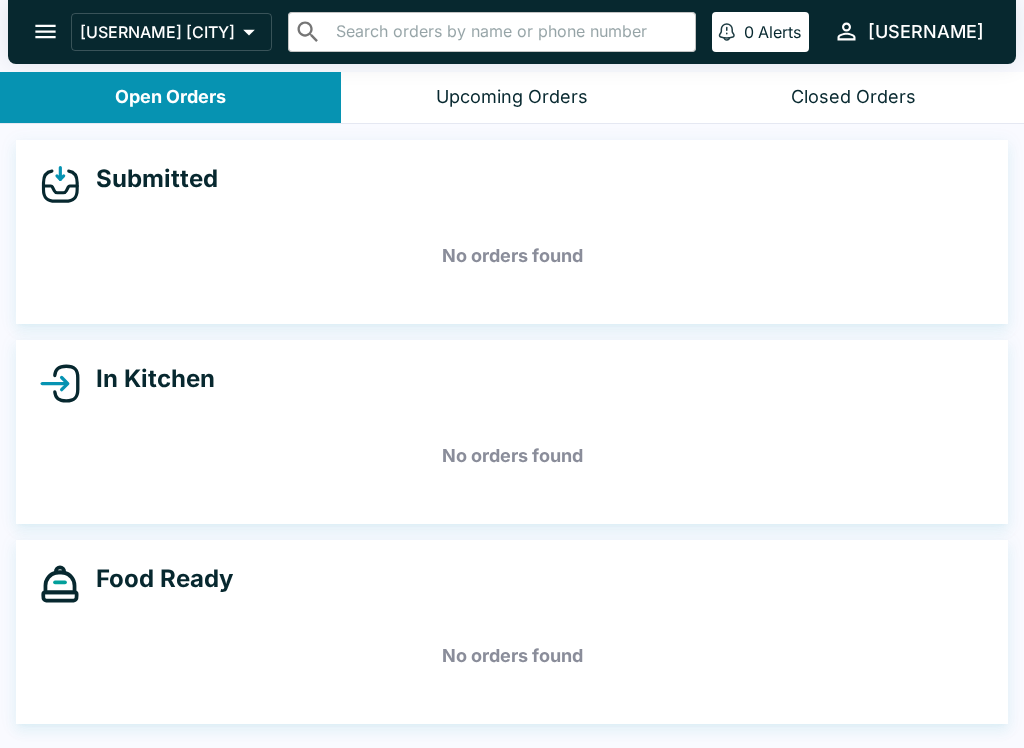 click on "[USERNAME] [CITY]" at bounding box center (157, 32) 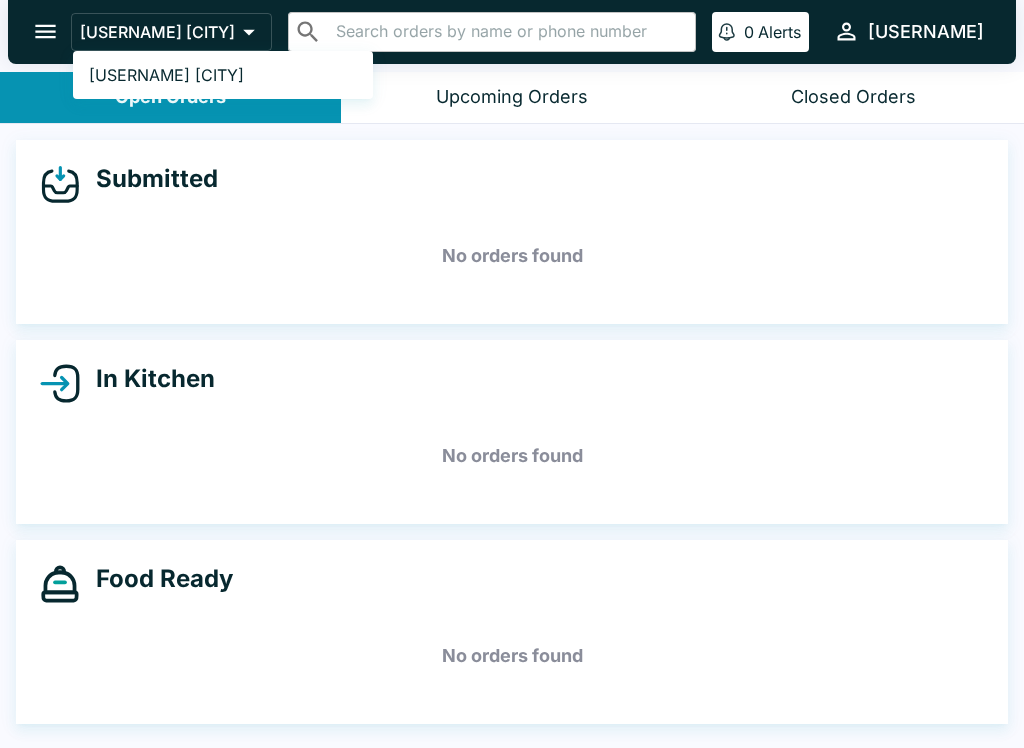 click at bounding box center (512, 374) 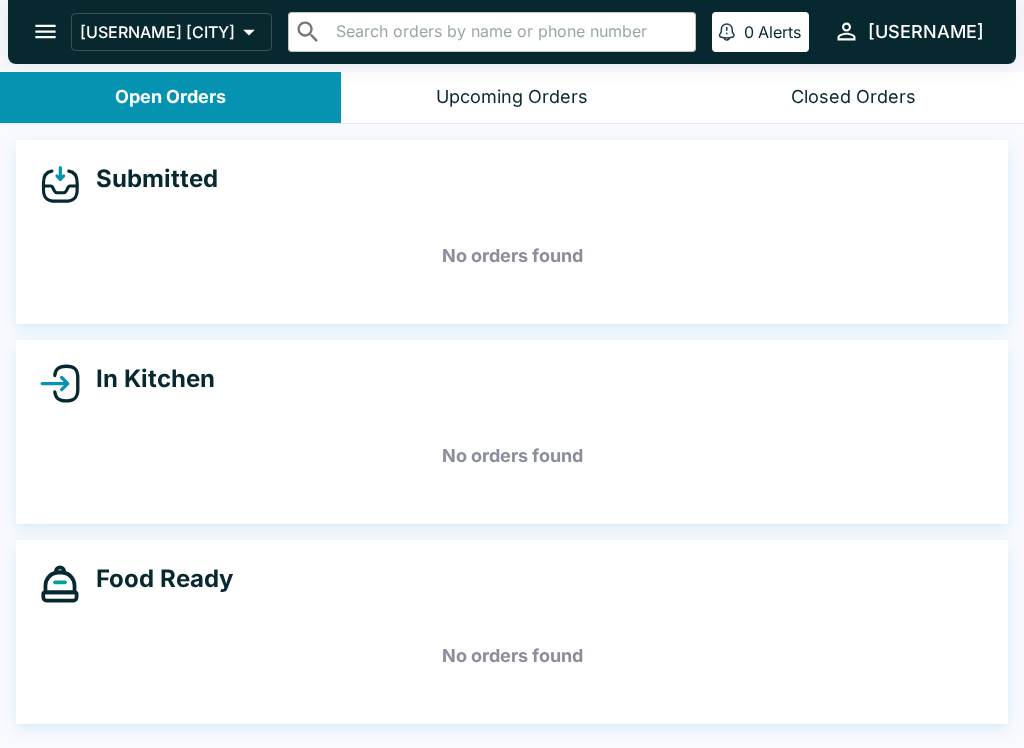 click on "Closed Orders" at bounding box center (853, 97) 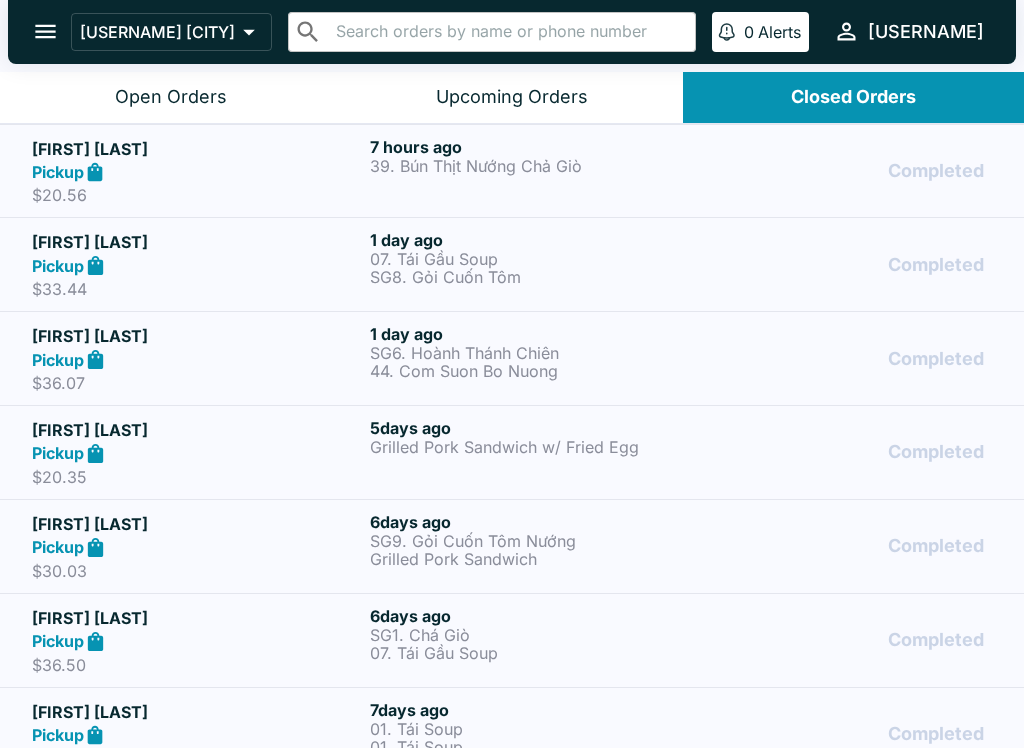 click on "[FIRST] [LAST]" at bounding box center (197, 149) 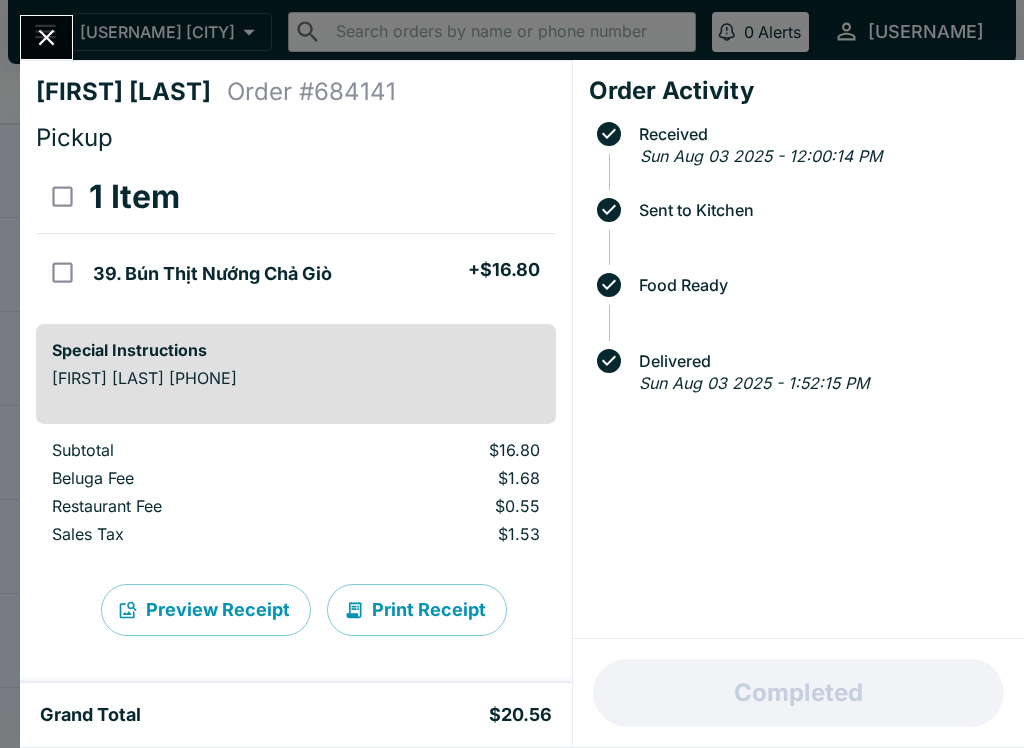 click on "Order Activity Received Sun Aug 03 2025 - 12:00:14 PM Sent to Kitchen   Food Ready   Delivered Sun Aug 03 2025 - 1:52:15 PM" at bounding box center (798, 349) 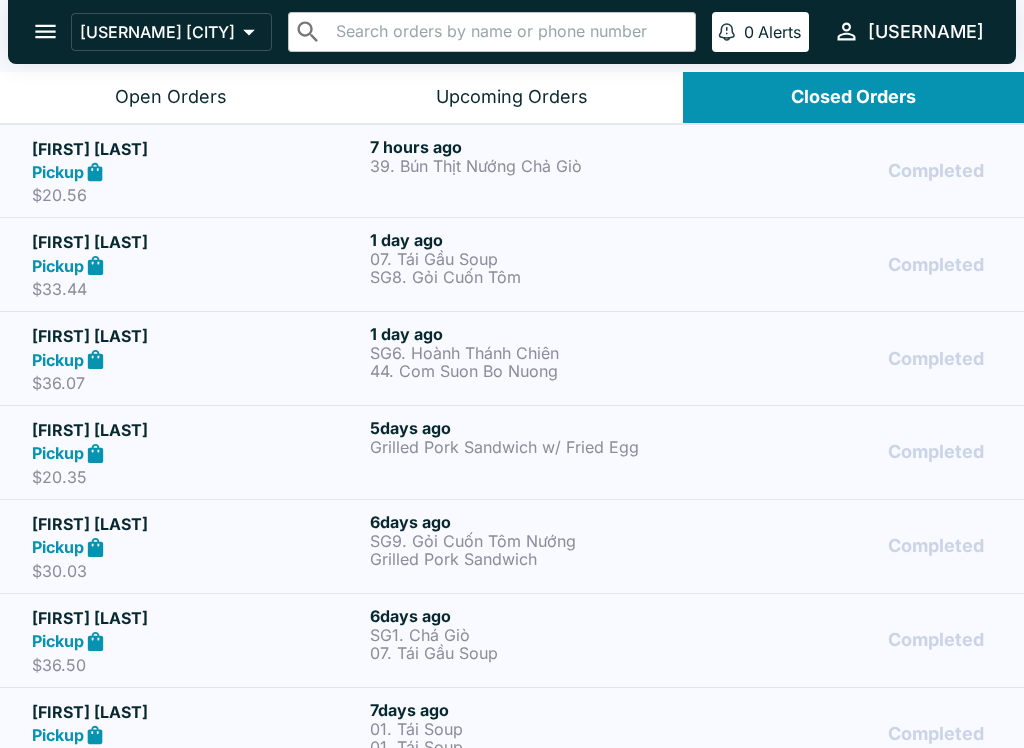 click on "Open Orders" at bounding box center [171, 97] 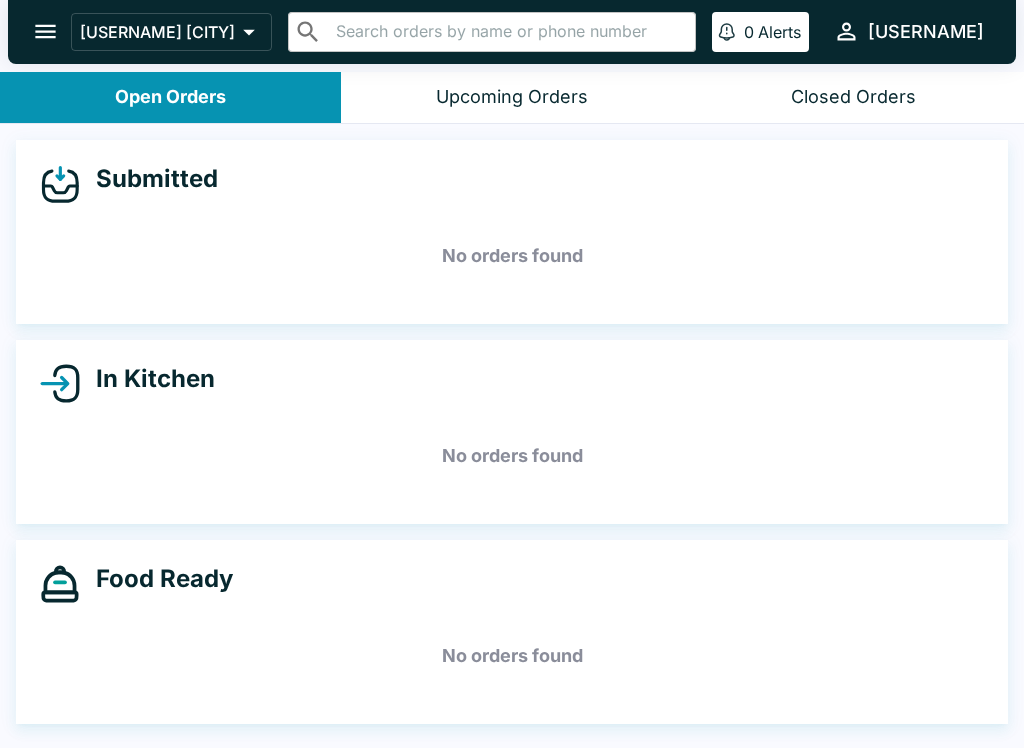 click on "[USERNAME] [CITY]" at bounding box center [171, 32] 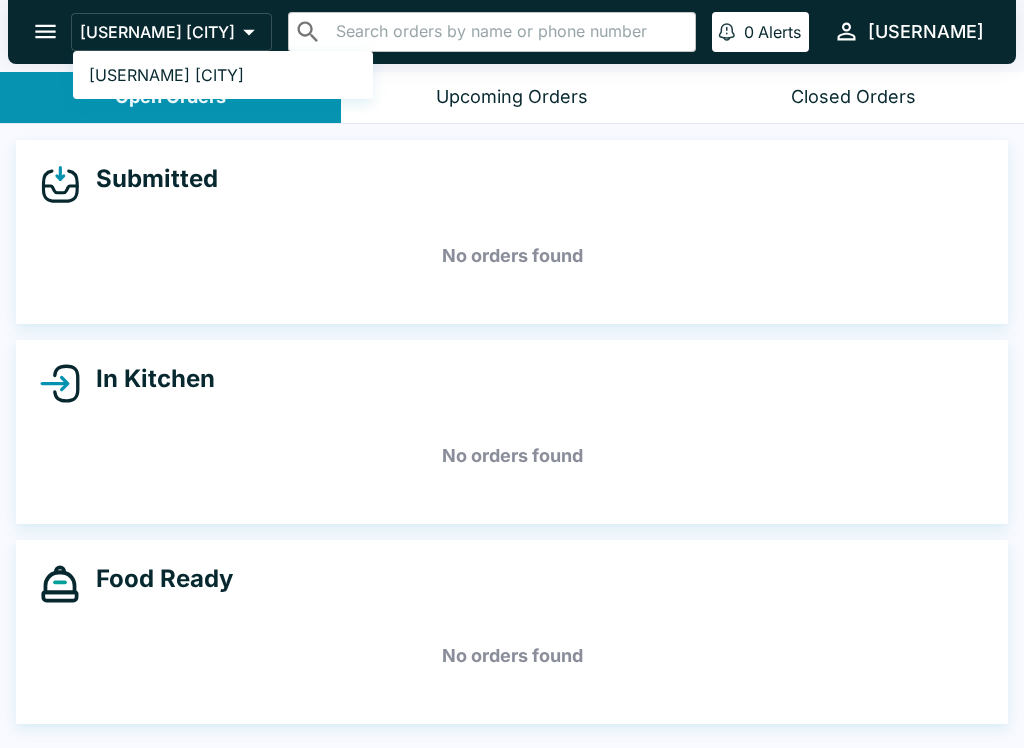 click at bounding box center (512, 374) 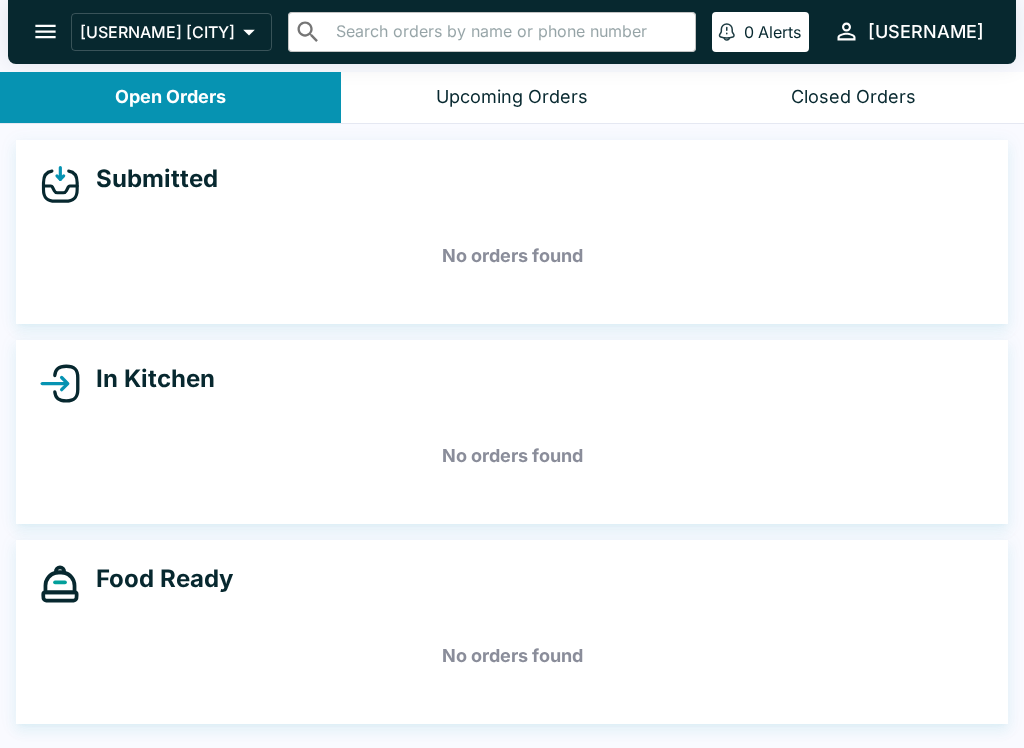 click on "[USERNAME]" at bounding box center [926, 32] 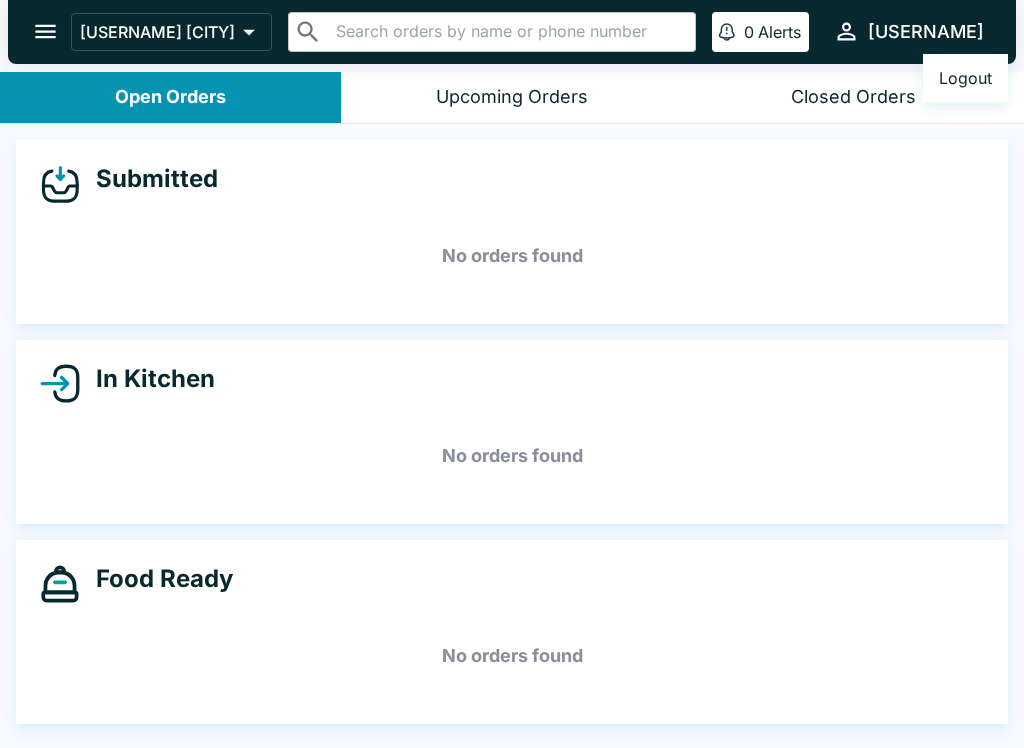 click on "Logout" at bounding box center (965, 78) 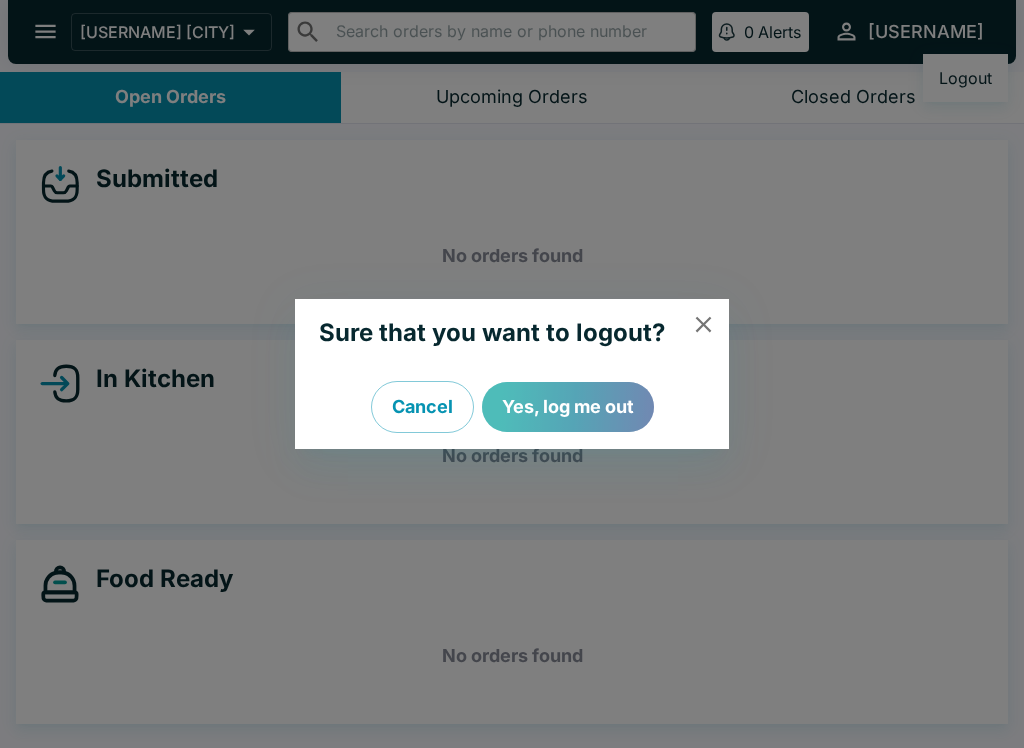 click on "Yes, log me out" at bounding box center [568, 407] 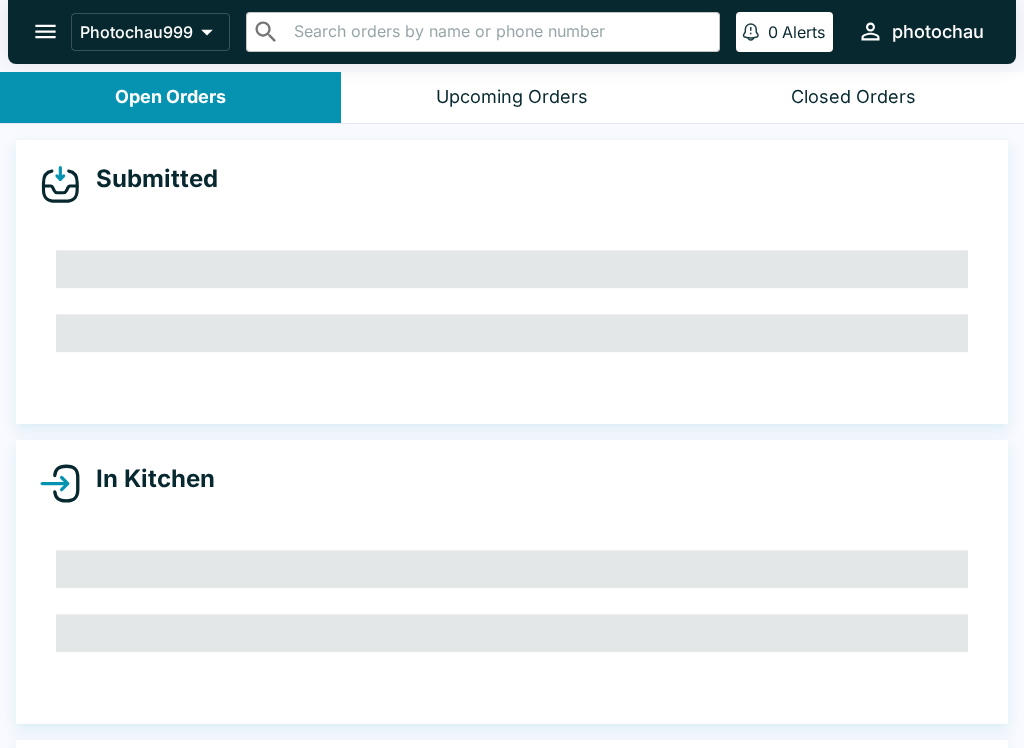scroll, scrollTop: 0, scrollLeft: 0, axis: both 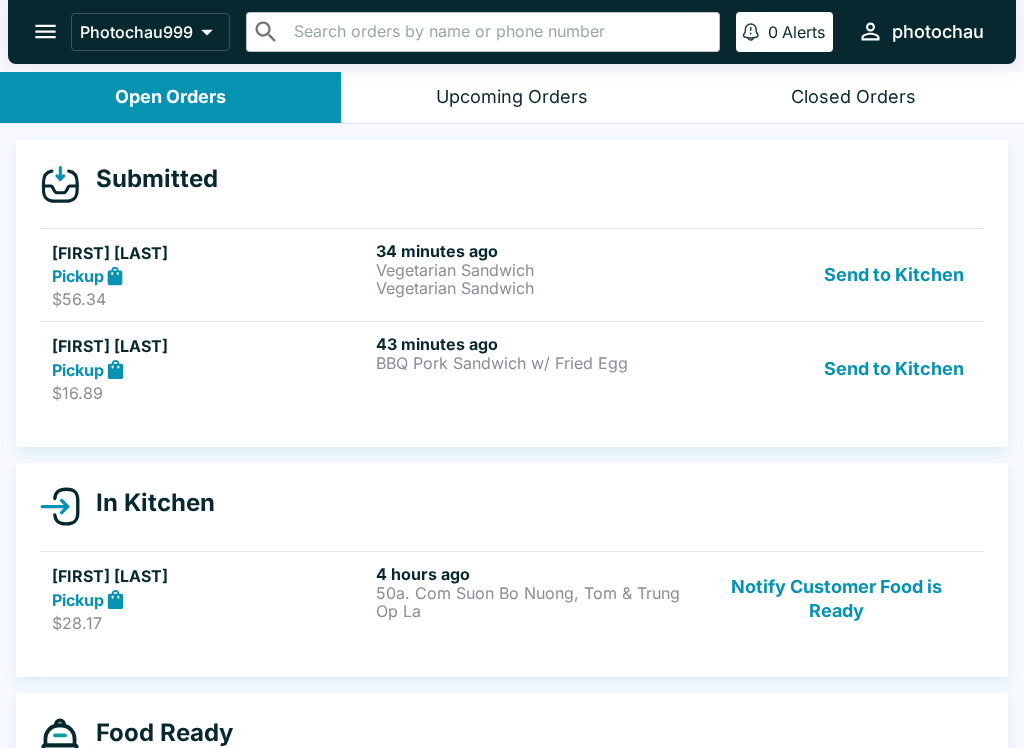 click on "Send to Kitchen" at bounding box center [836, 275] 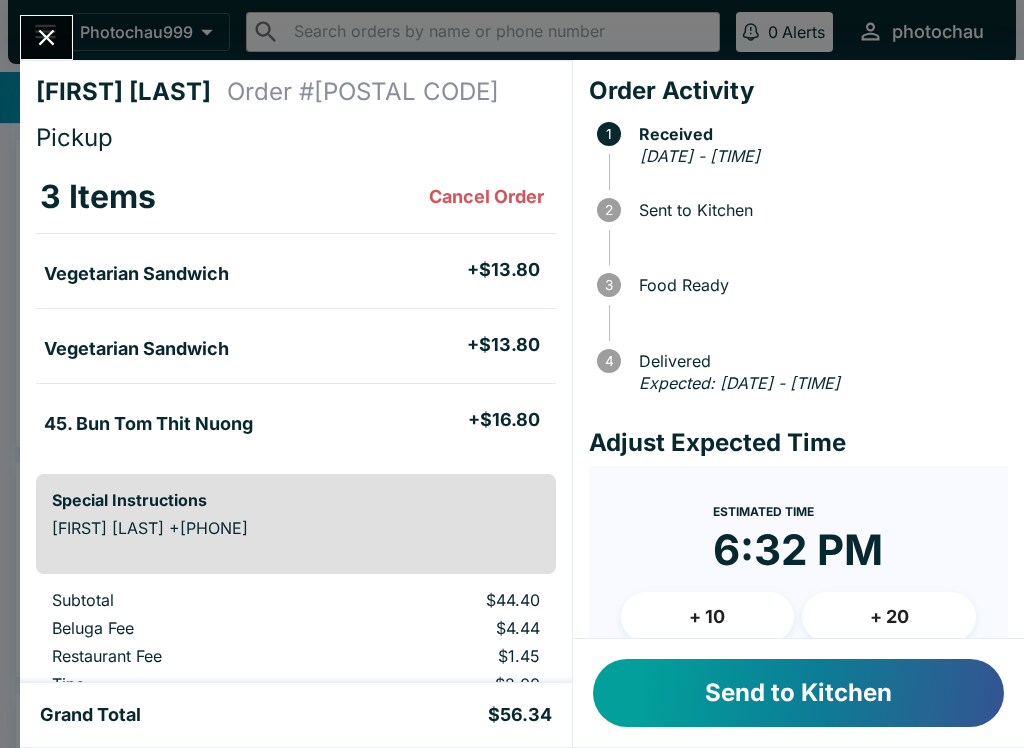 click 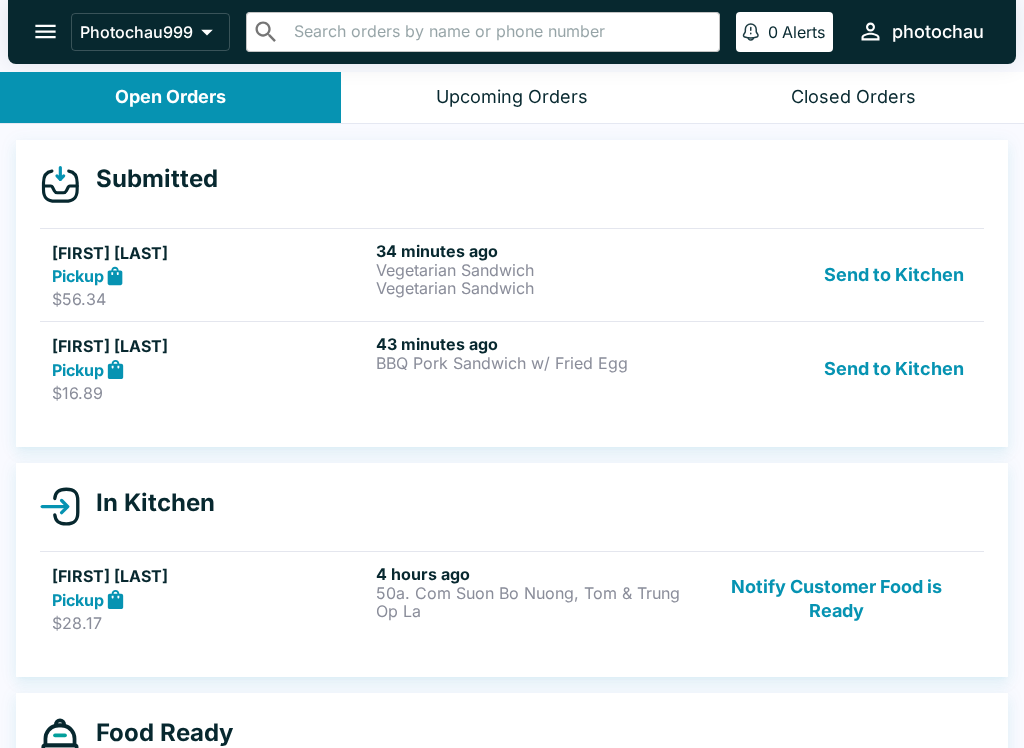 click on "43 minutes ago BBQ Pork Sandwich w/ Fried Egg" at bounding box center [534, 368] 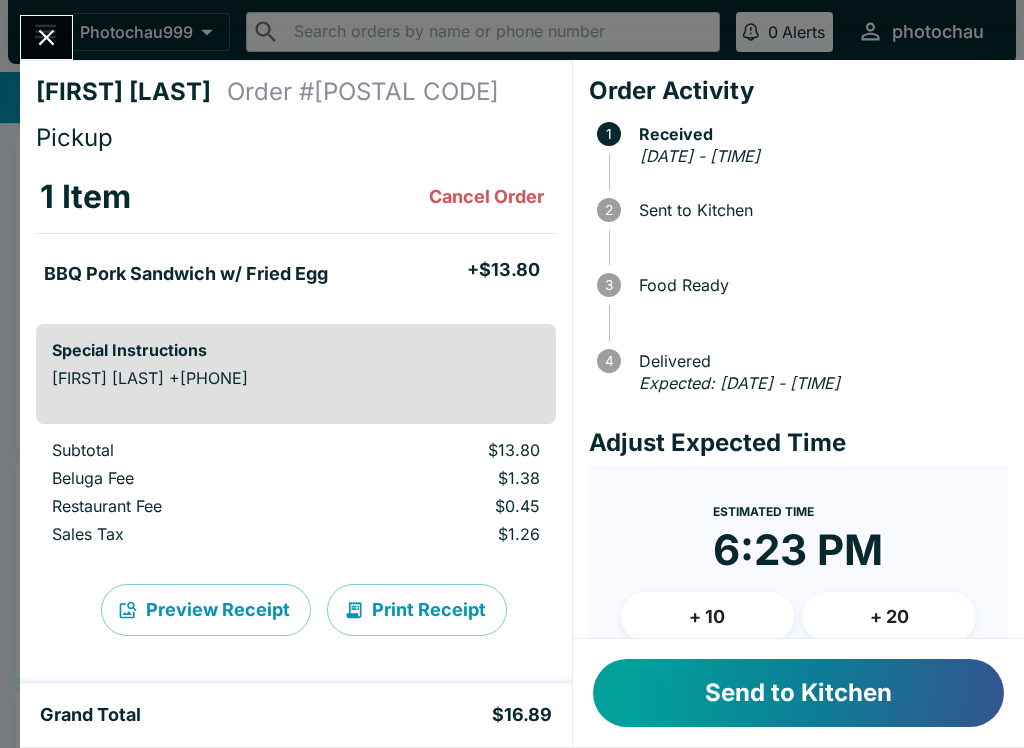 click at bounding box center (46, 37) 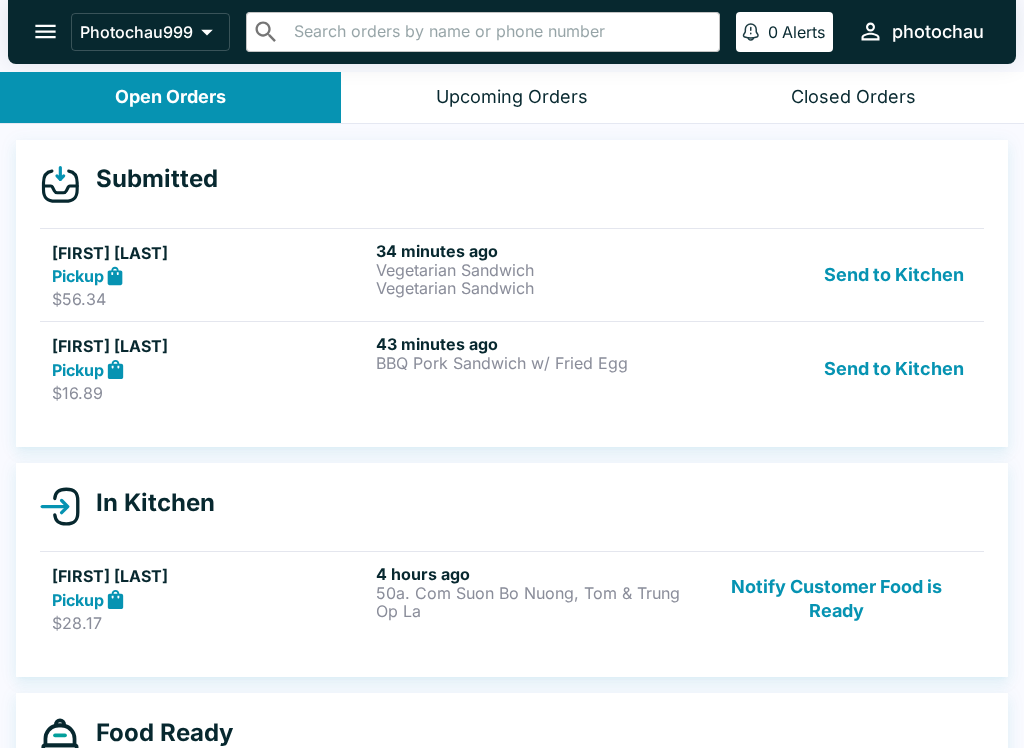 click on "Vegetarian Sandwich" at bounding box center [534, 288] 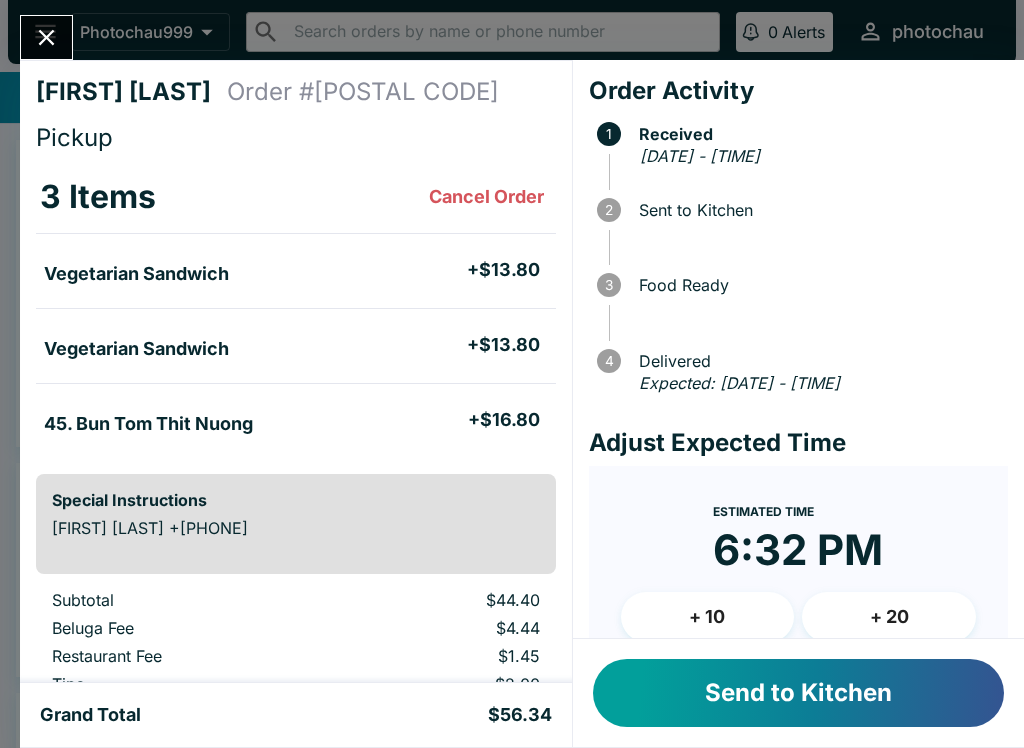 click on "Send to Kitchen" at bounding box center (798, 693) 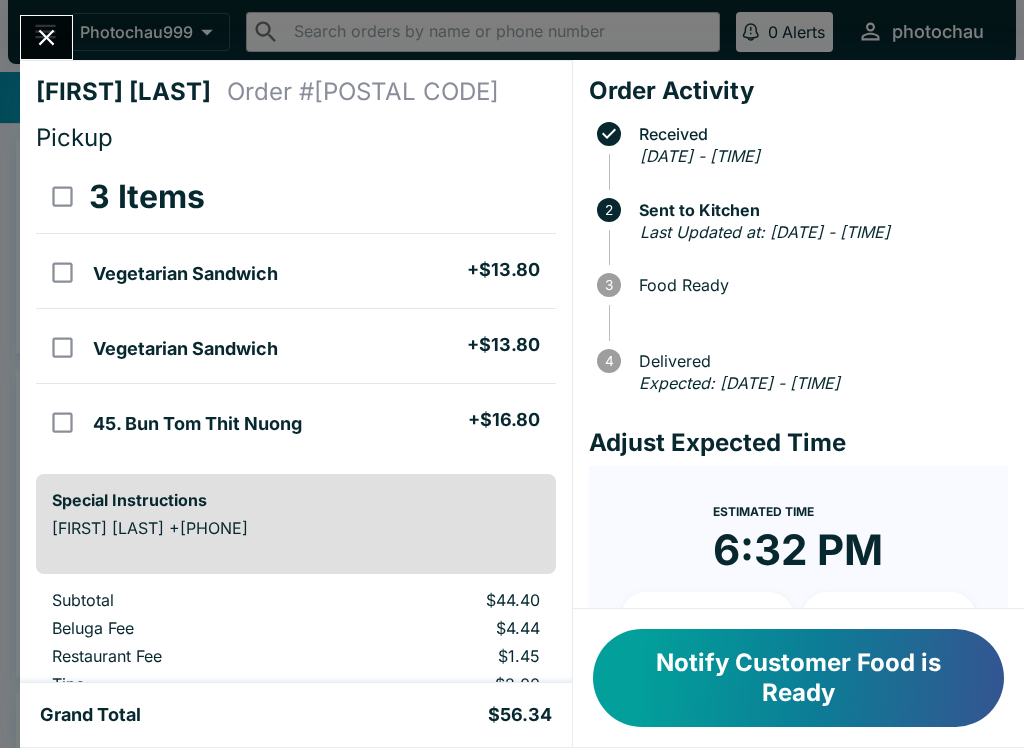 click at bounding box center [46, 37] 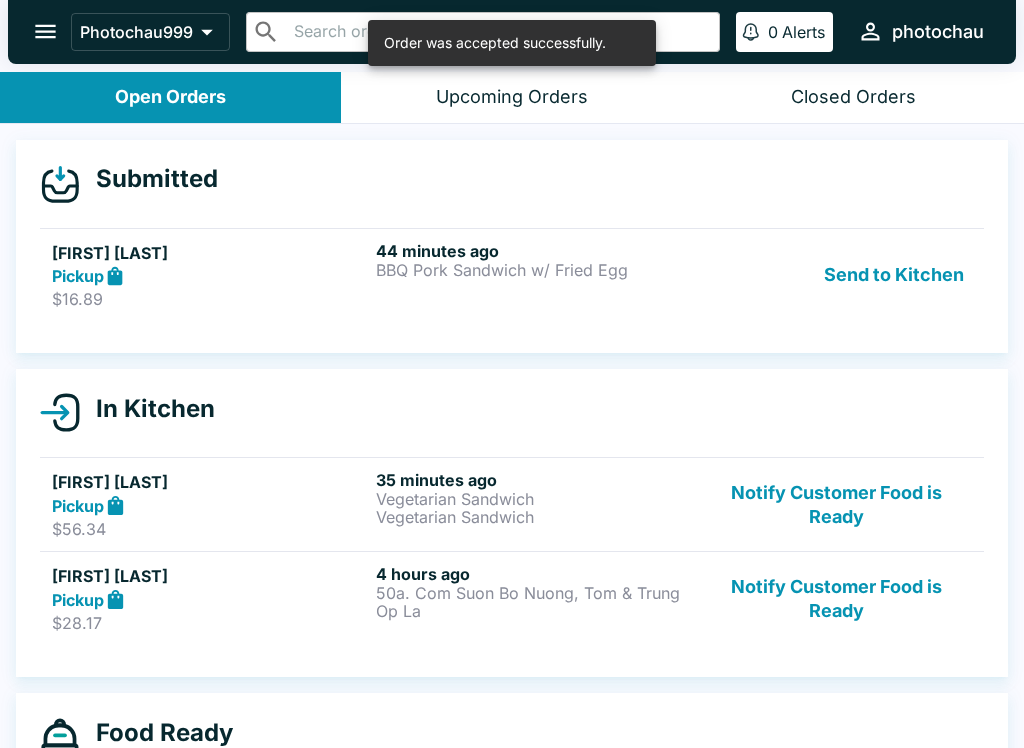 click on "Send to Kitchen" at bounding box center (894, 275) 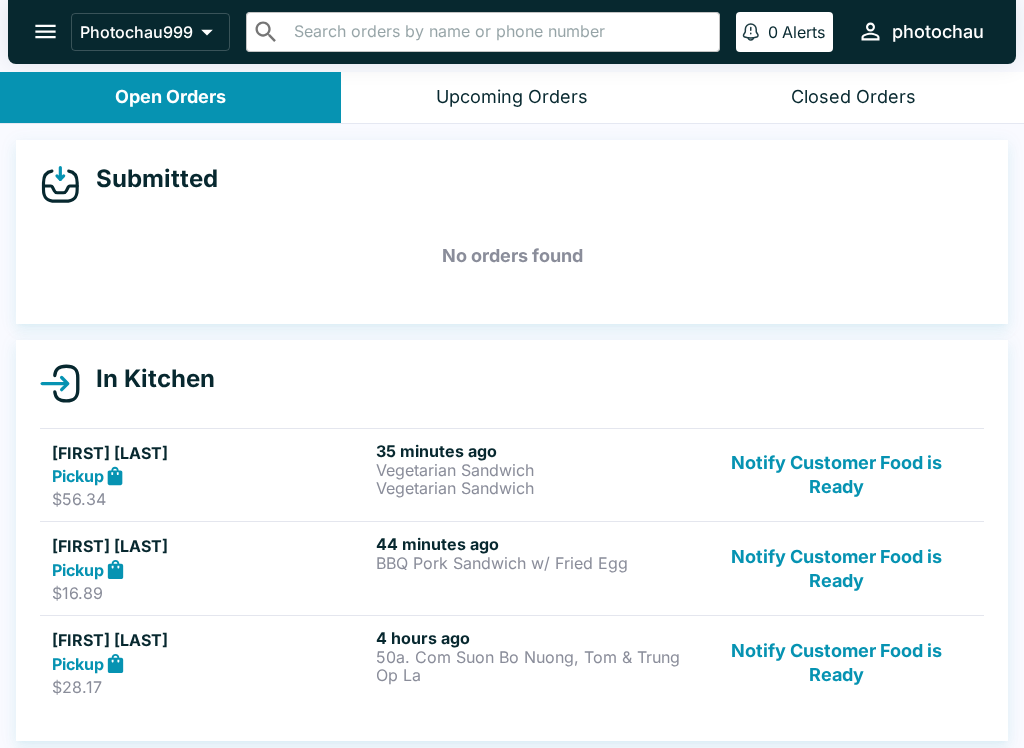 click on "No orders found" at bounding box center (512, 256) 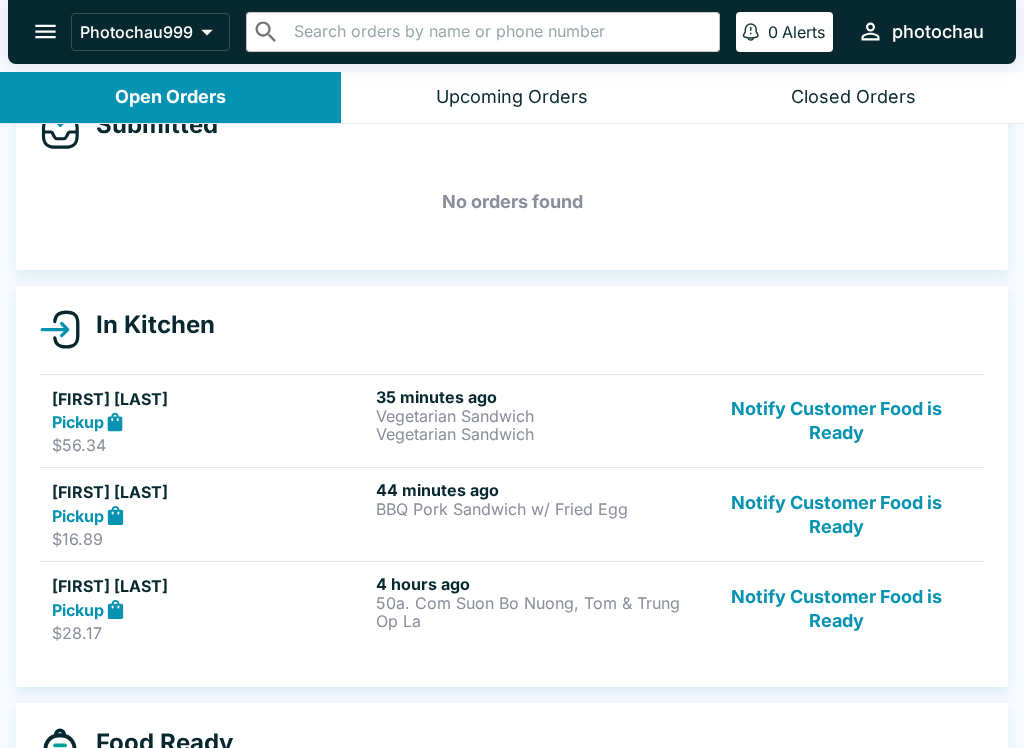 click on "Notify Customer Food is Ready" at bounding box center [836, 608] 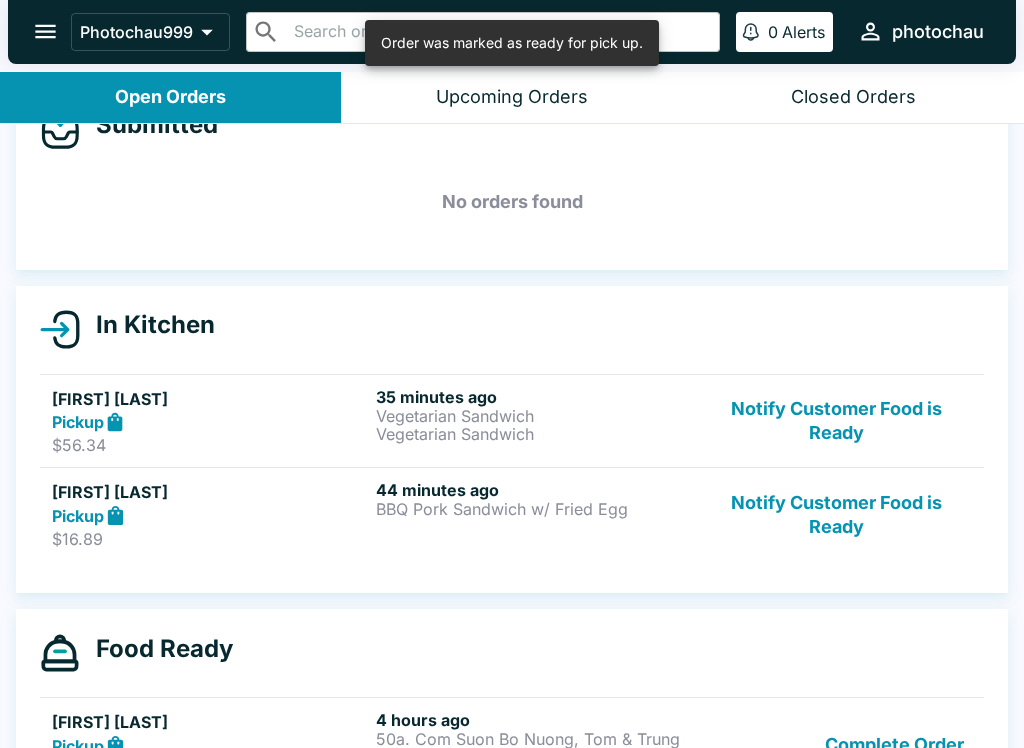 click on "Notify Customer Food is Ready" at bounding box center (836, 421) 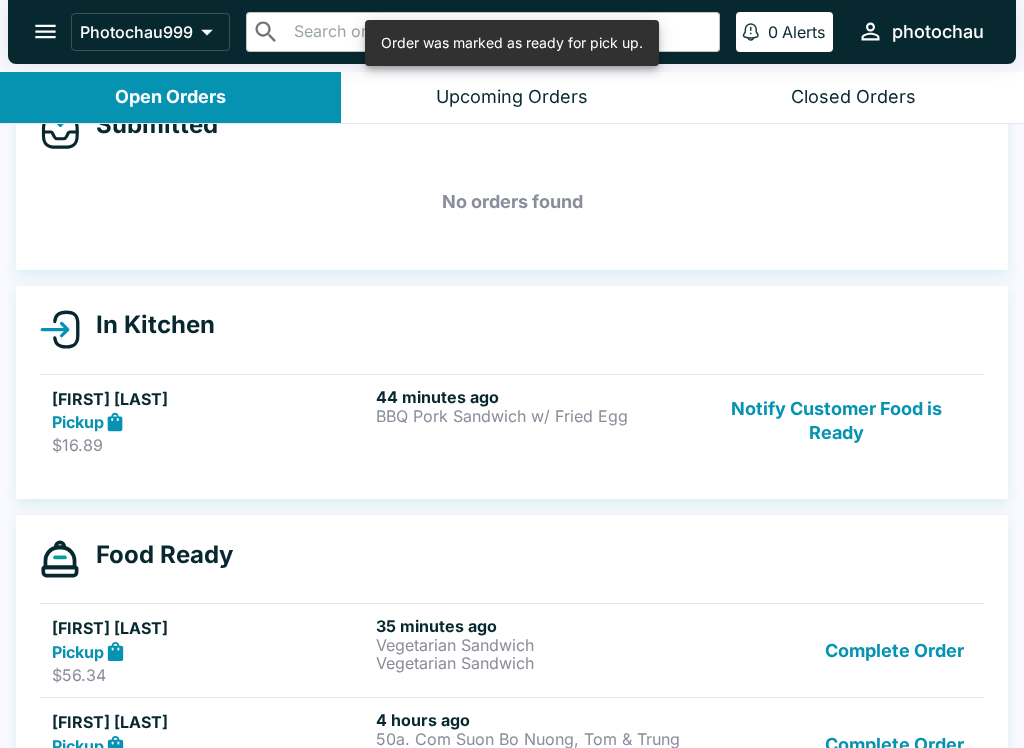 click on "Notify Customer Food is Ready" at bounding box center (836, 421) 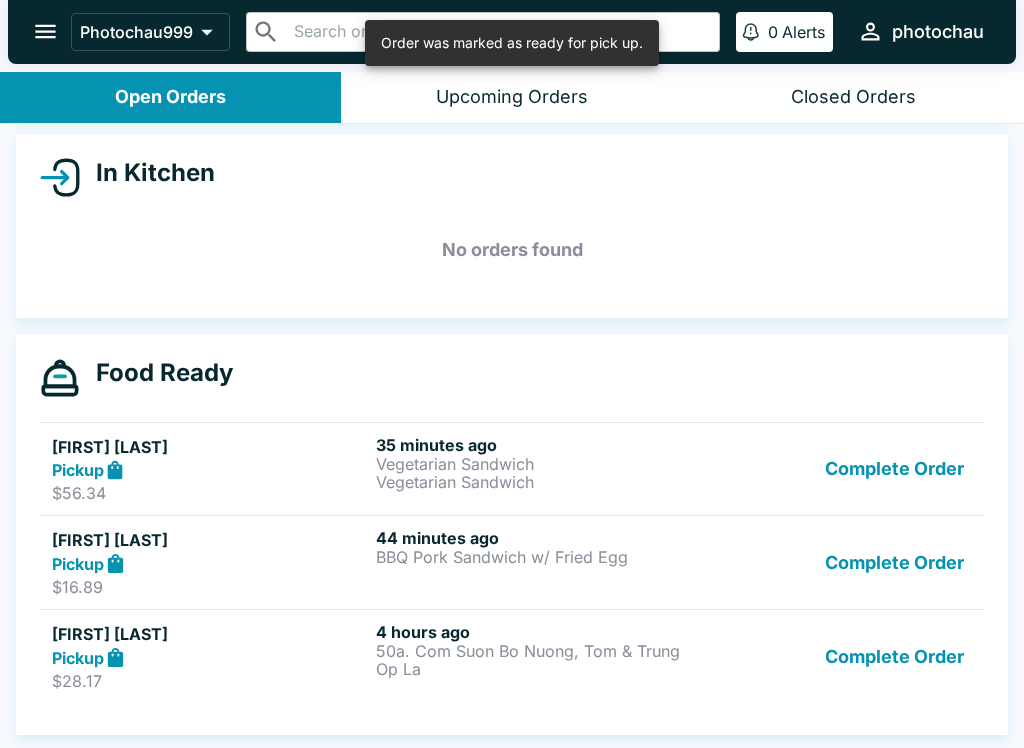 click on "Complete Order" at bounding box center (894, 469) 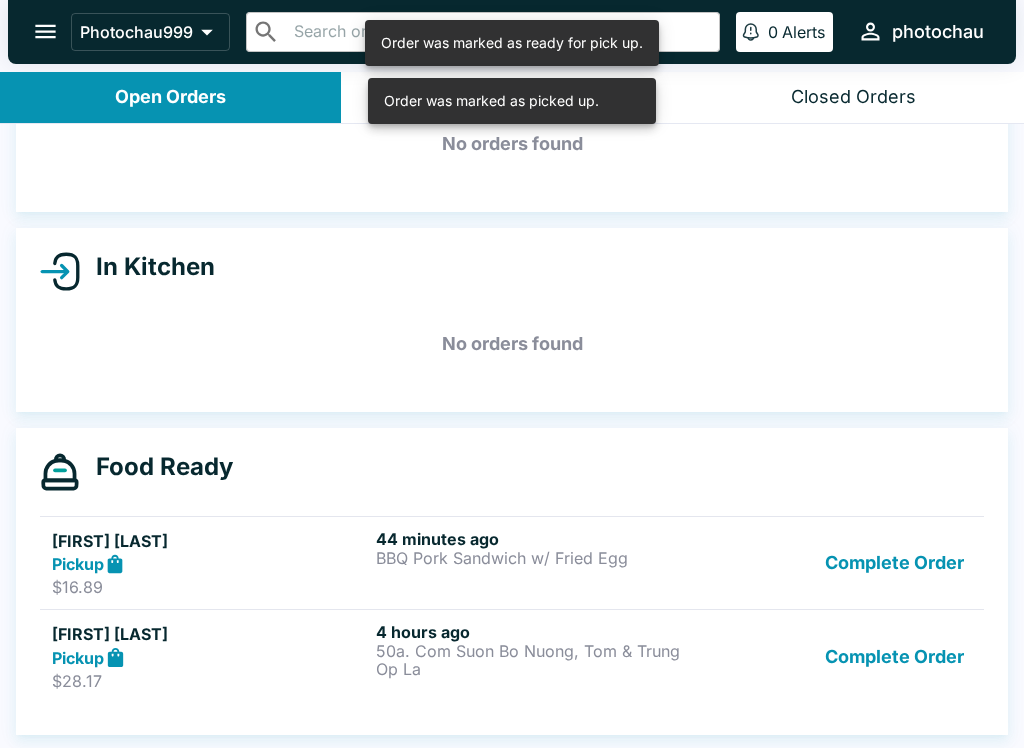 scroll, scrollTop: 112, scrollLeft: 0, axis: vertical 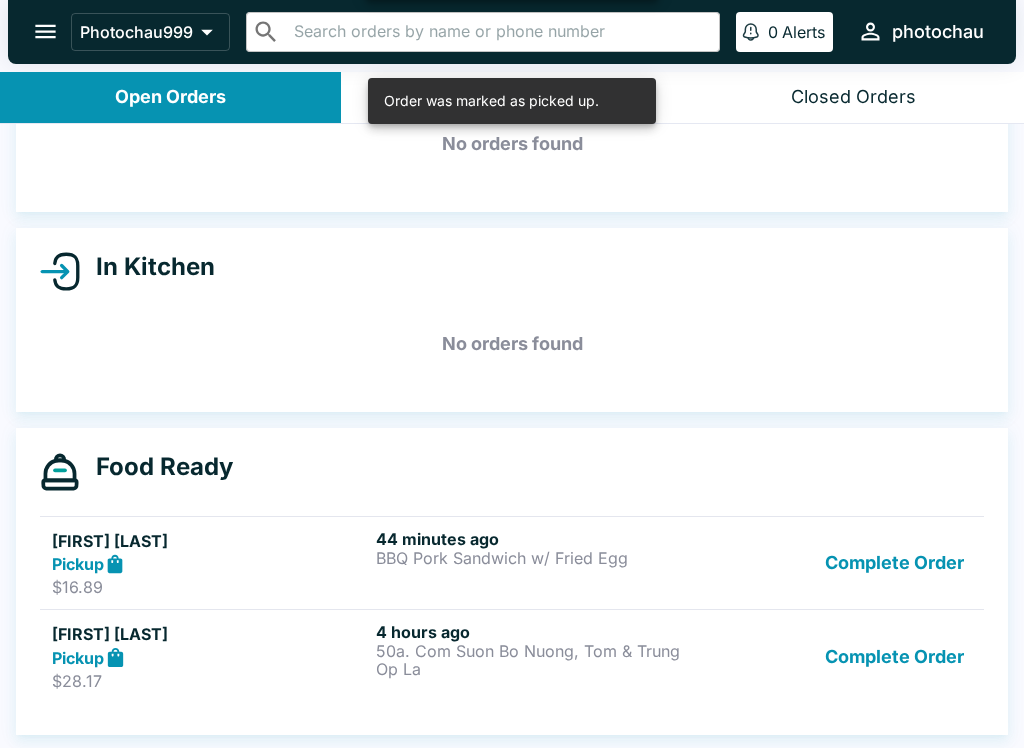 click on "Complete Order" at bounding box center (894, 563) 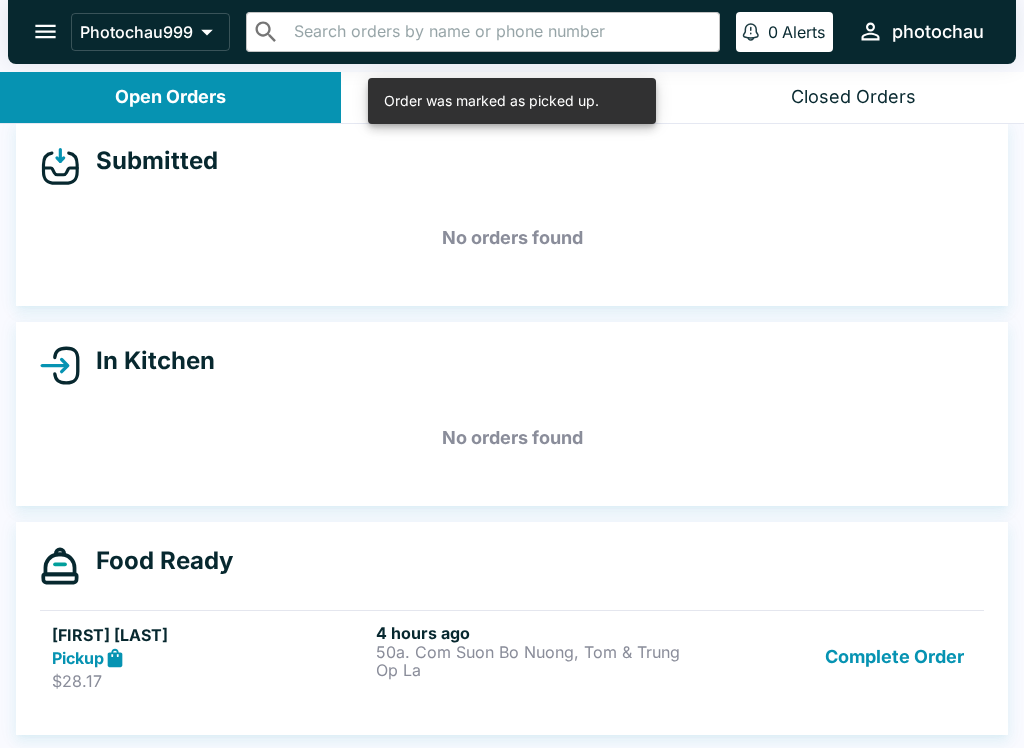 scroll, scrollTop: 18, scrollLeft: 0, axis: vertical 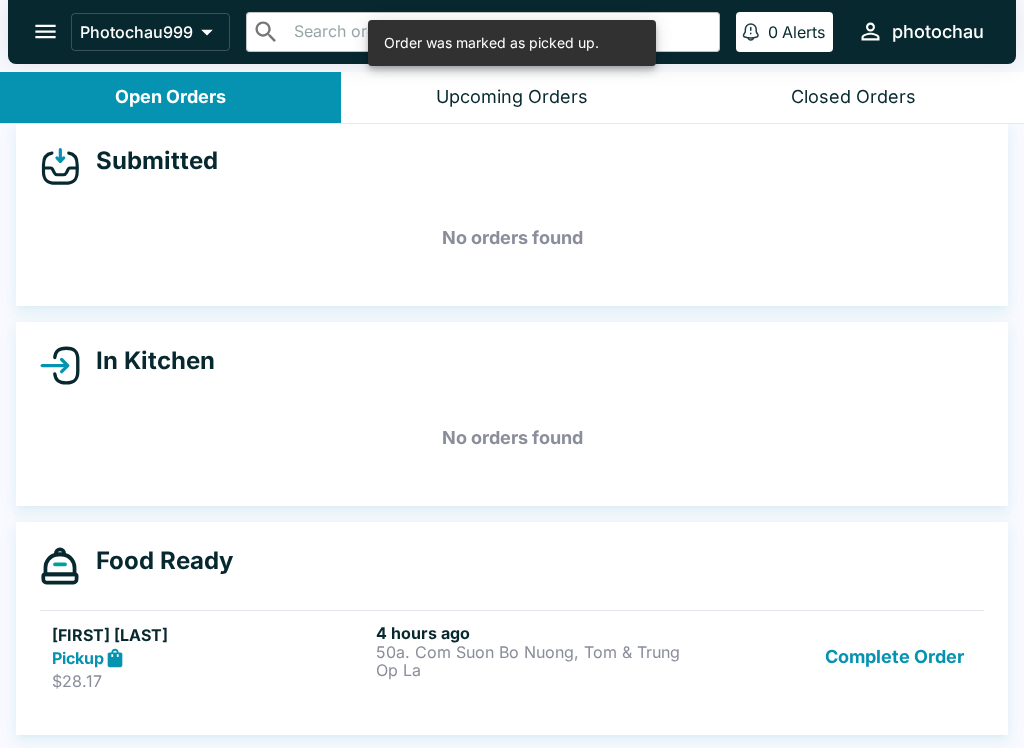 click on "Complete Order" at bounding box center [894, 657] 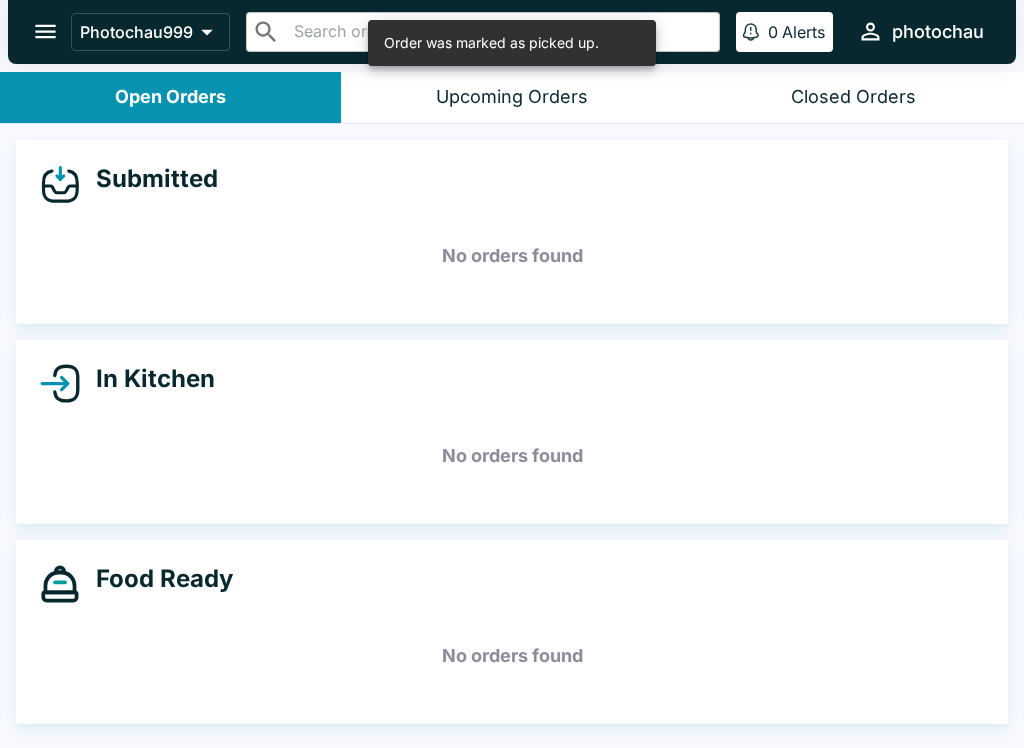 scroll, scrollTop: 0, scrollLeft: 0, axis: both 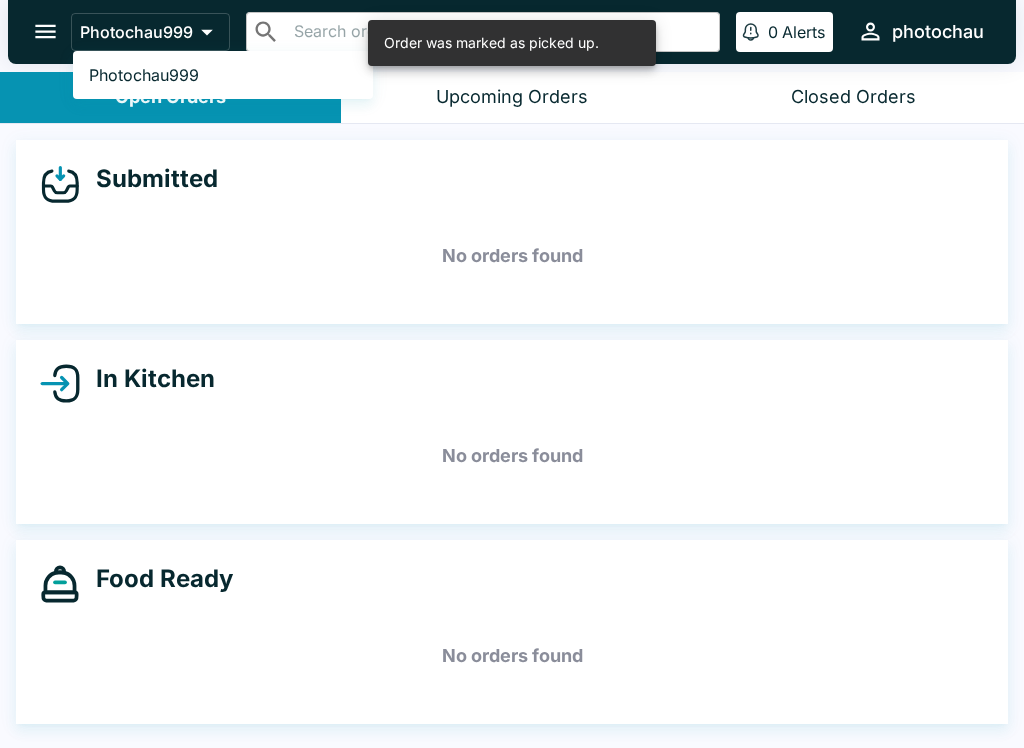 click at bounding box center (512, 374) 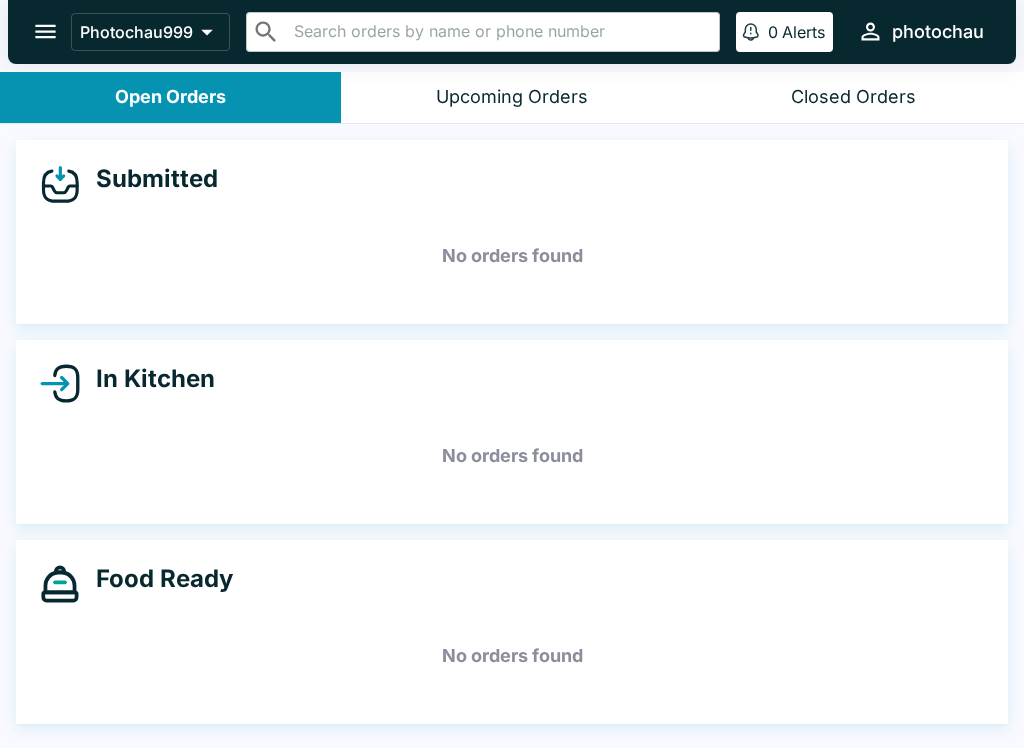 click on "Photochau999" at bounding box center [150, 32] 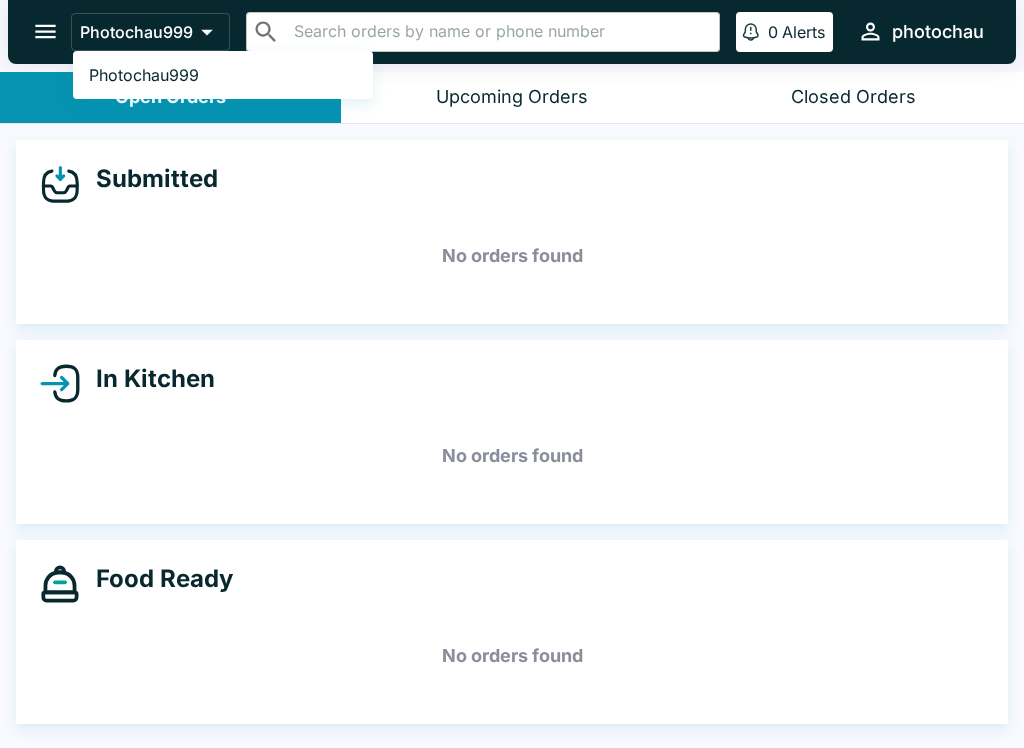 click at bounding box center (512, 374) 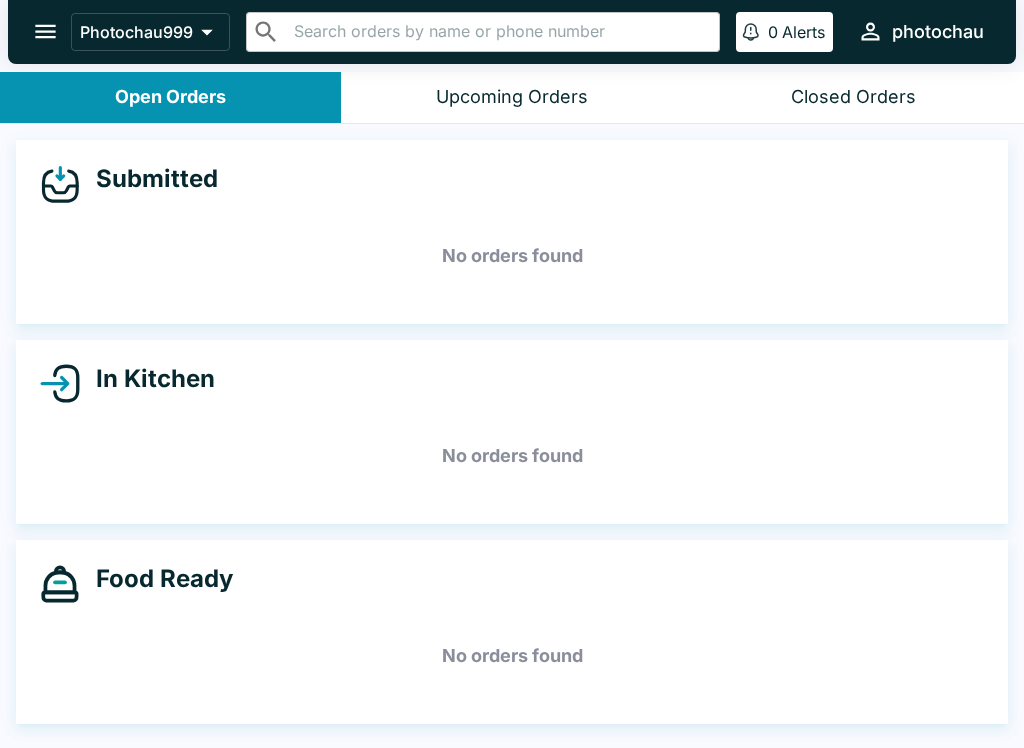 click on "Open Orders" at bounding box center (170, 97) 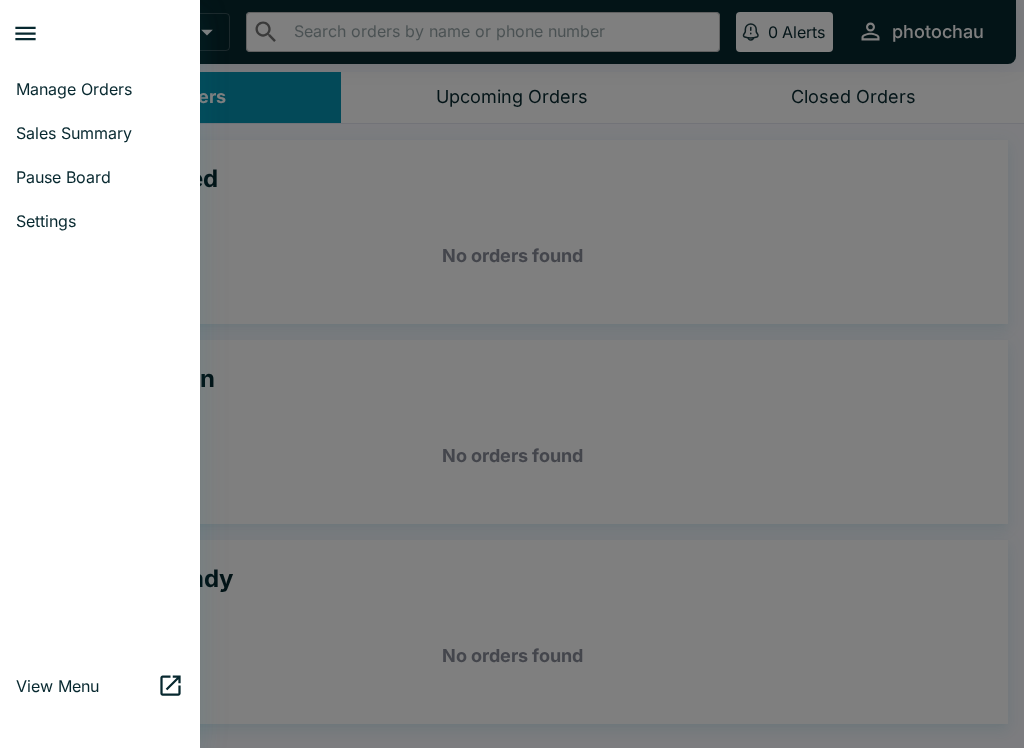 click at bounding box center (106, 33) 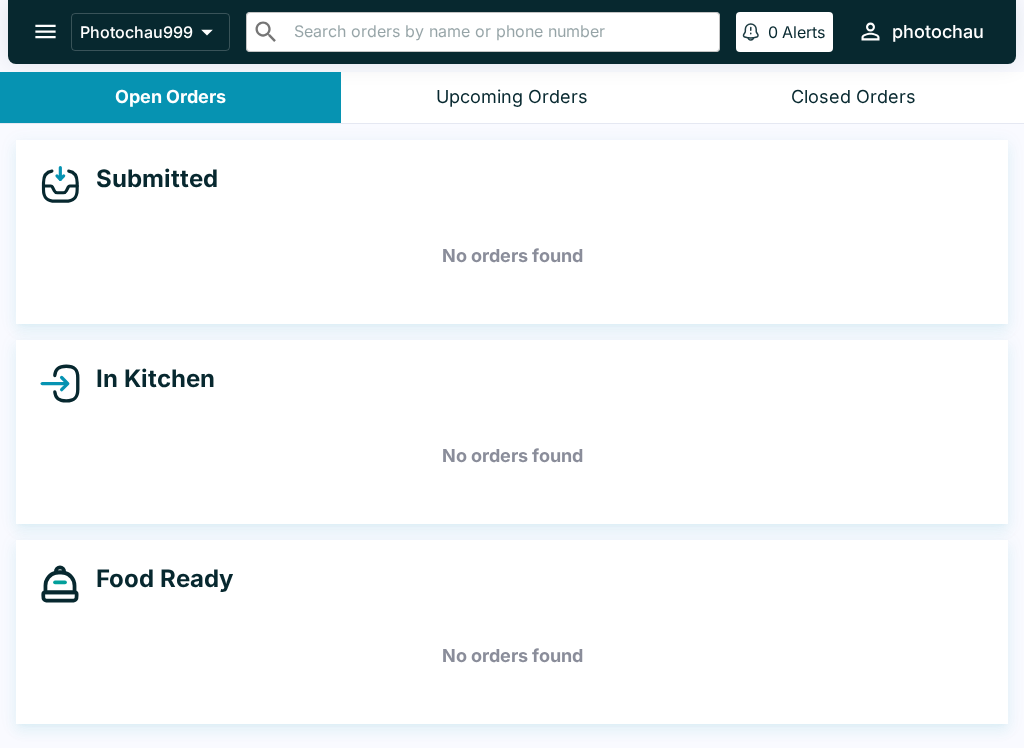 click on "Upcoming Orders" at bounding box center (512, 97) 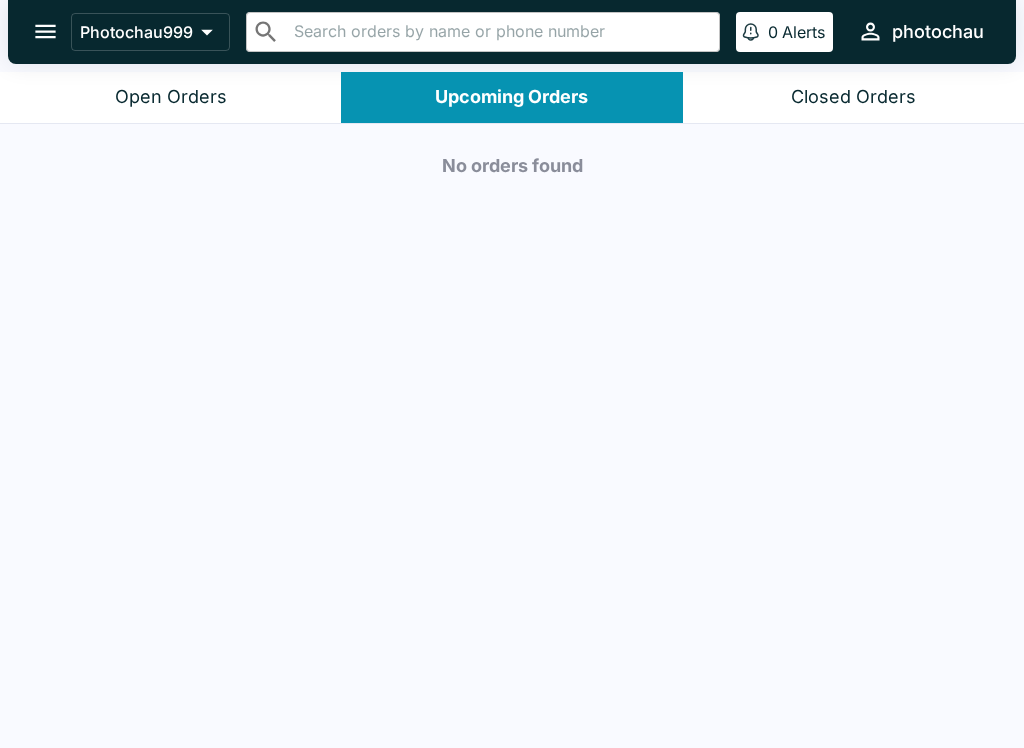 click 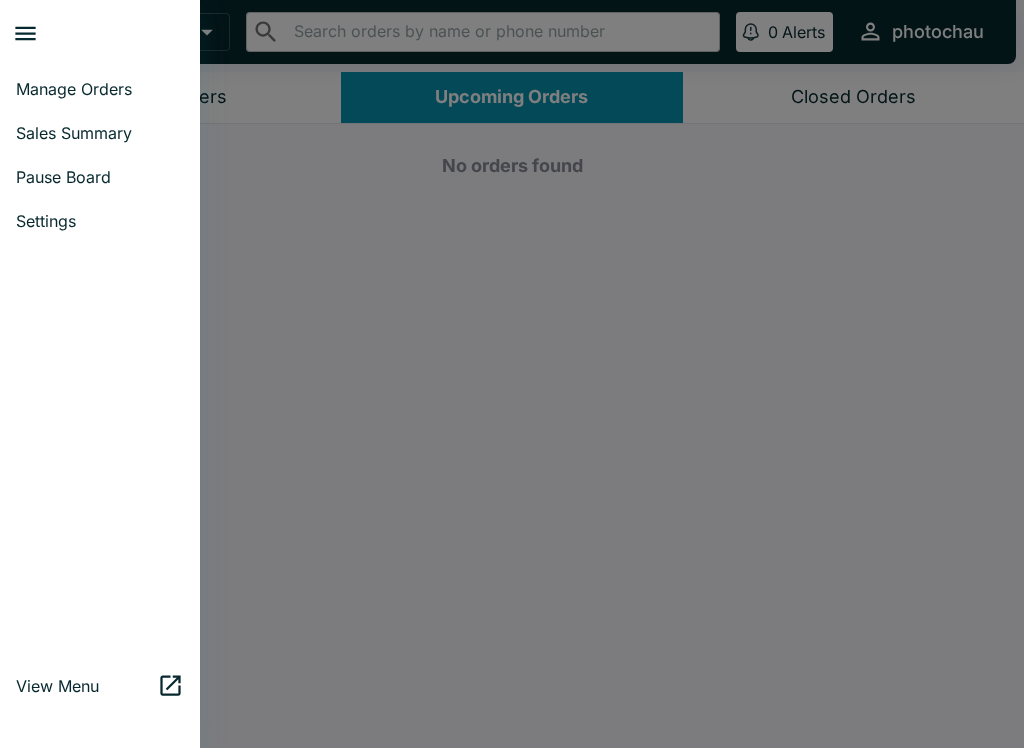 click on "Pause Board" at bounding box center [100, 177] 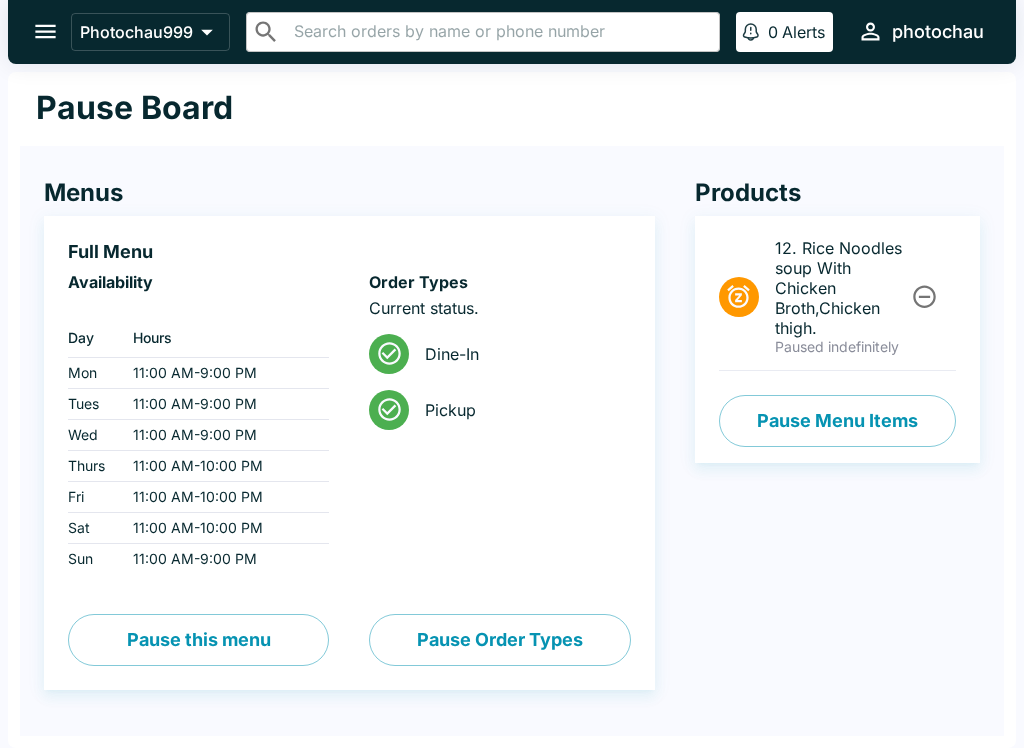 click on "Pause Menu Items" at bounding box center (837, 421) 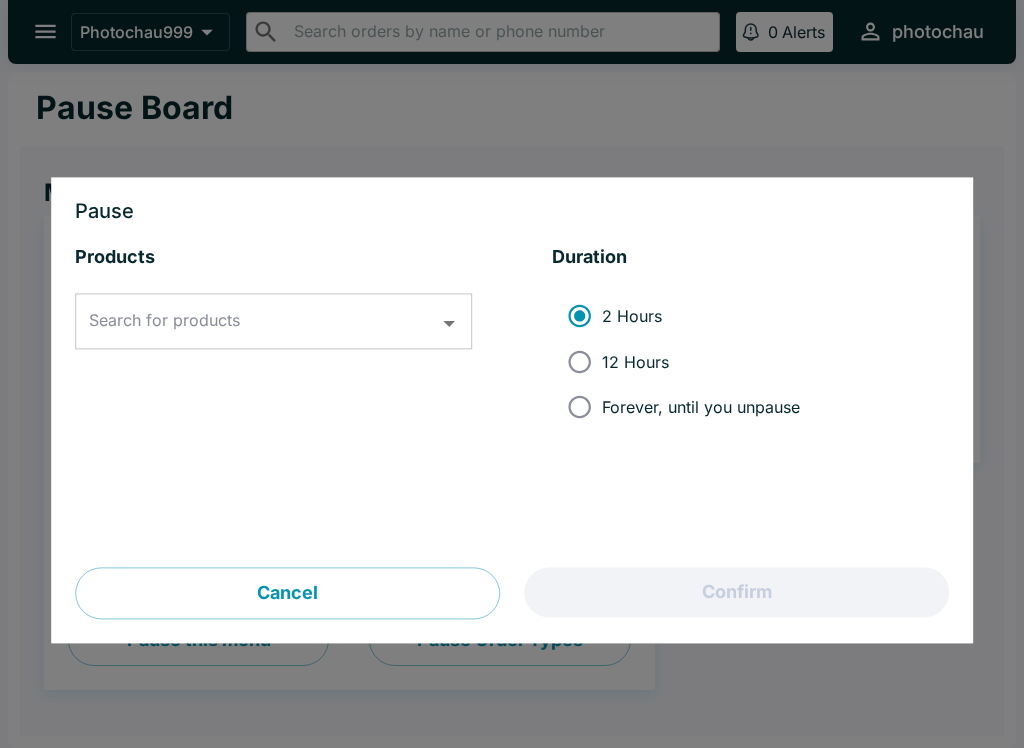 click on "Search for products" at bounding box center [258, 322] 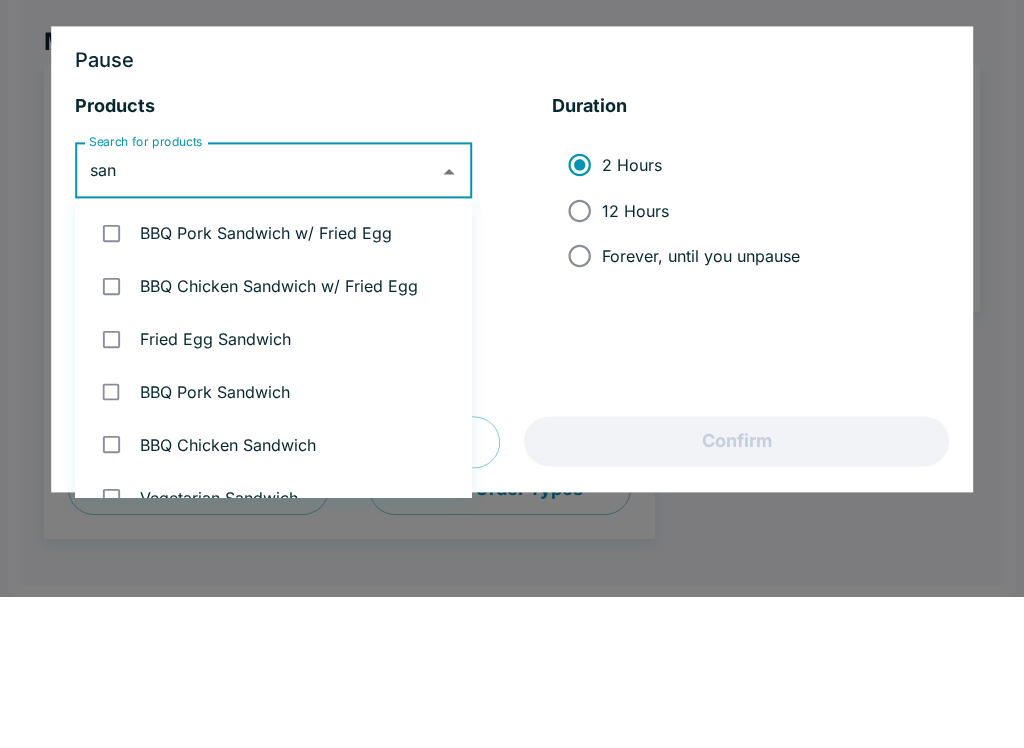 type on "sand" 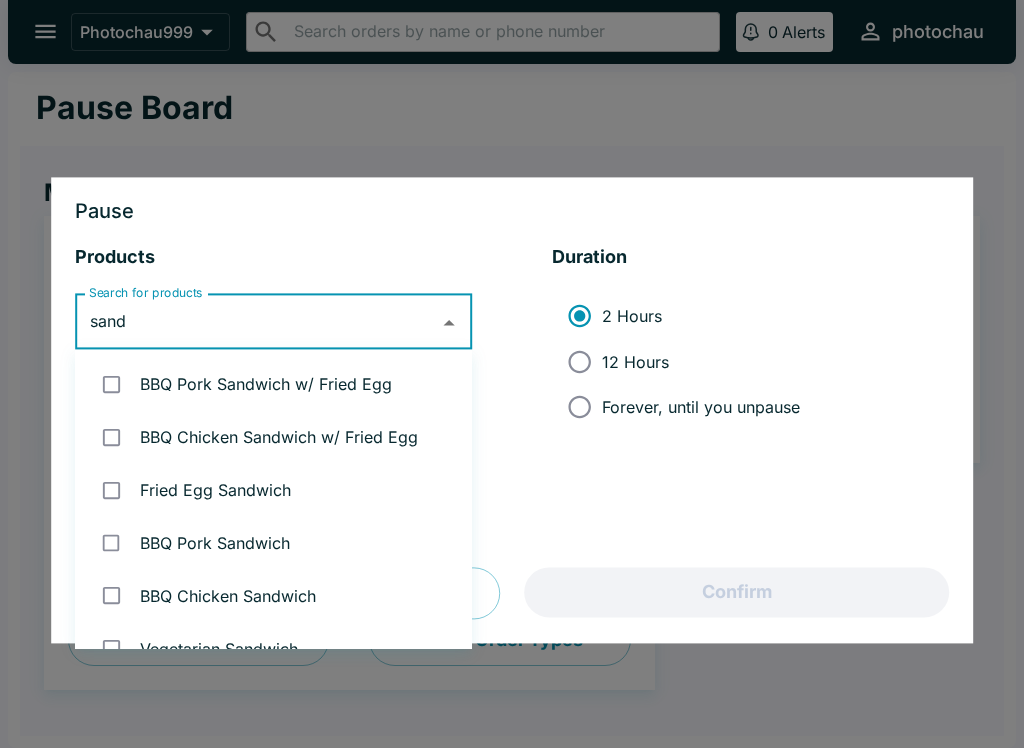 click at bounding box center (111, 384) 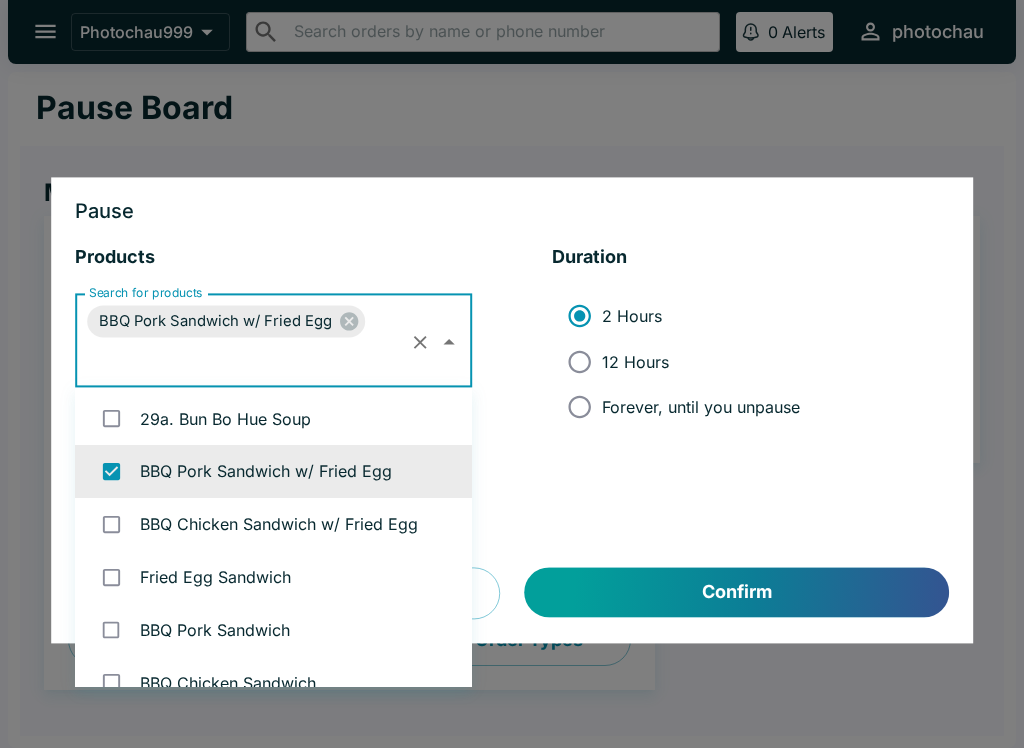 scroll, scrollTop: 1962, scrollLeft: 0, axis: vertical 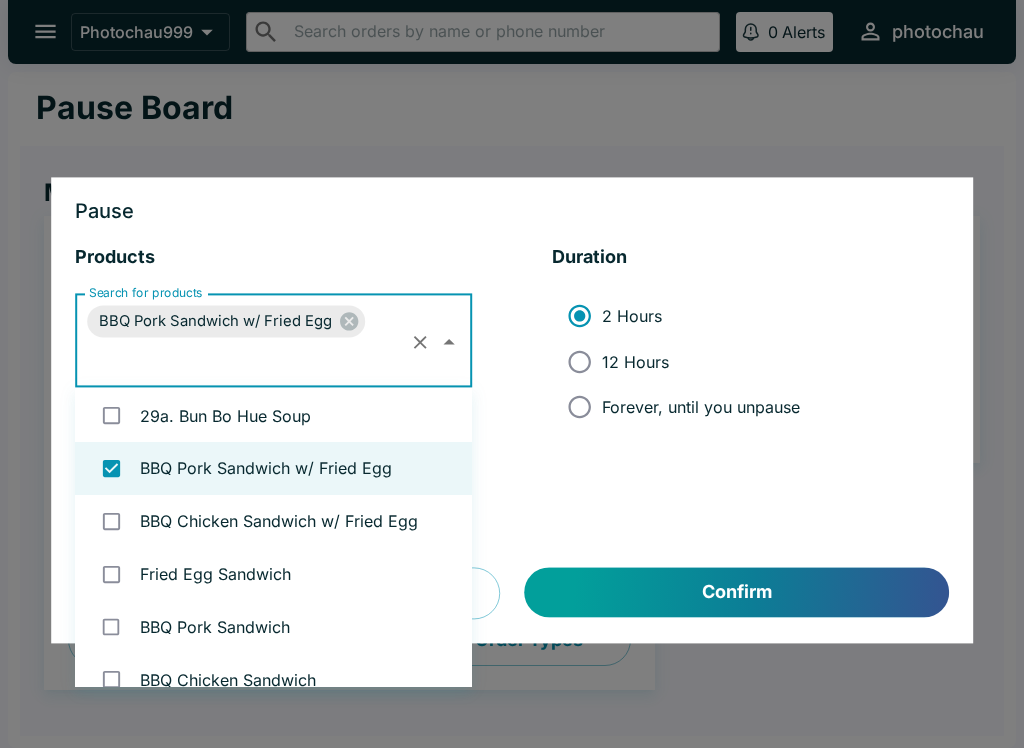 click on "BBQ Chicken Sandwich w/ Fried Egg" at bounding box center (273, 521) 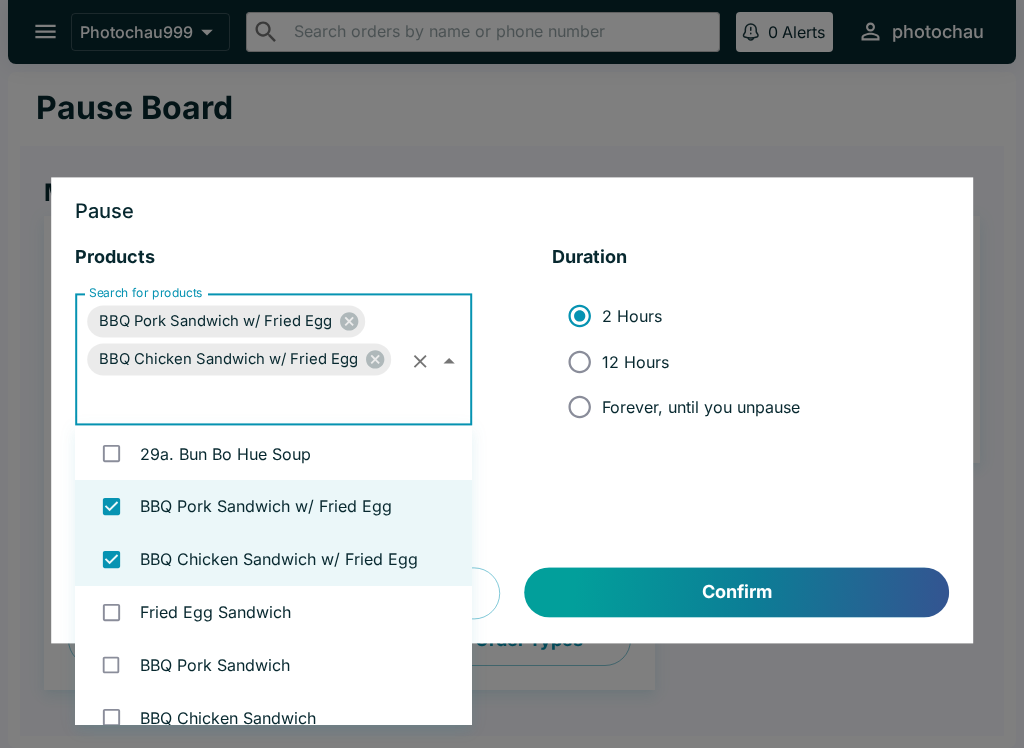 click on "Fried Egg Sandwich" at bounding box center (273, 612) 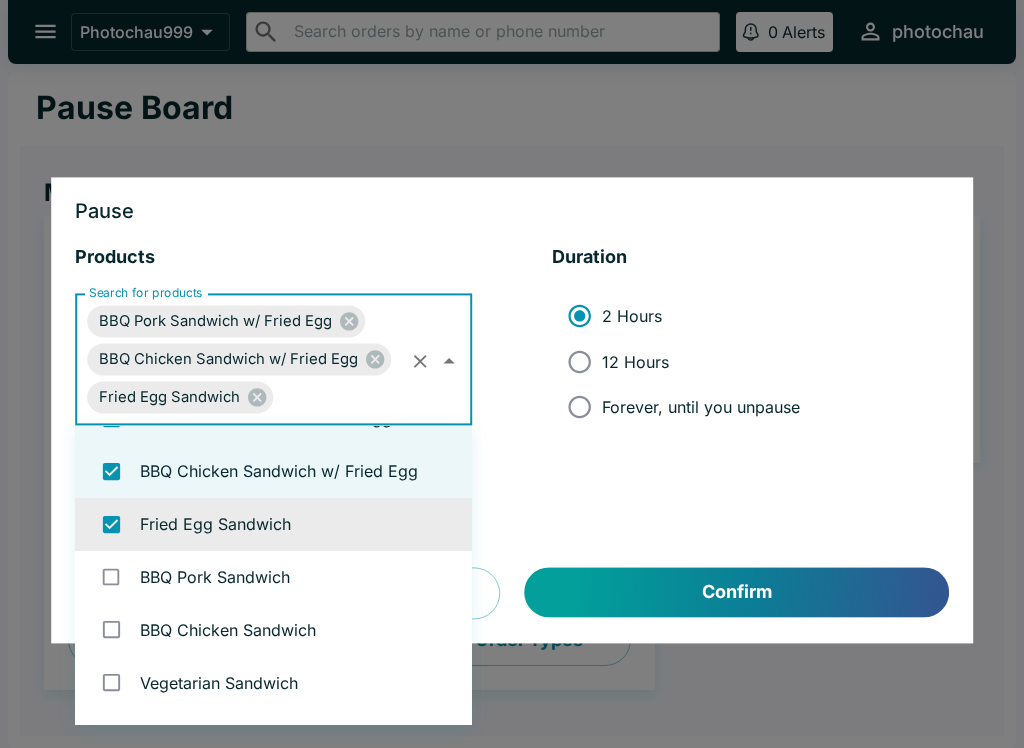 scroll, scrollTop: 2054, scrollLeft: 0, axis: vertical 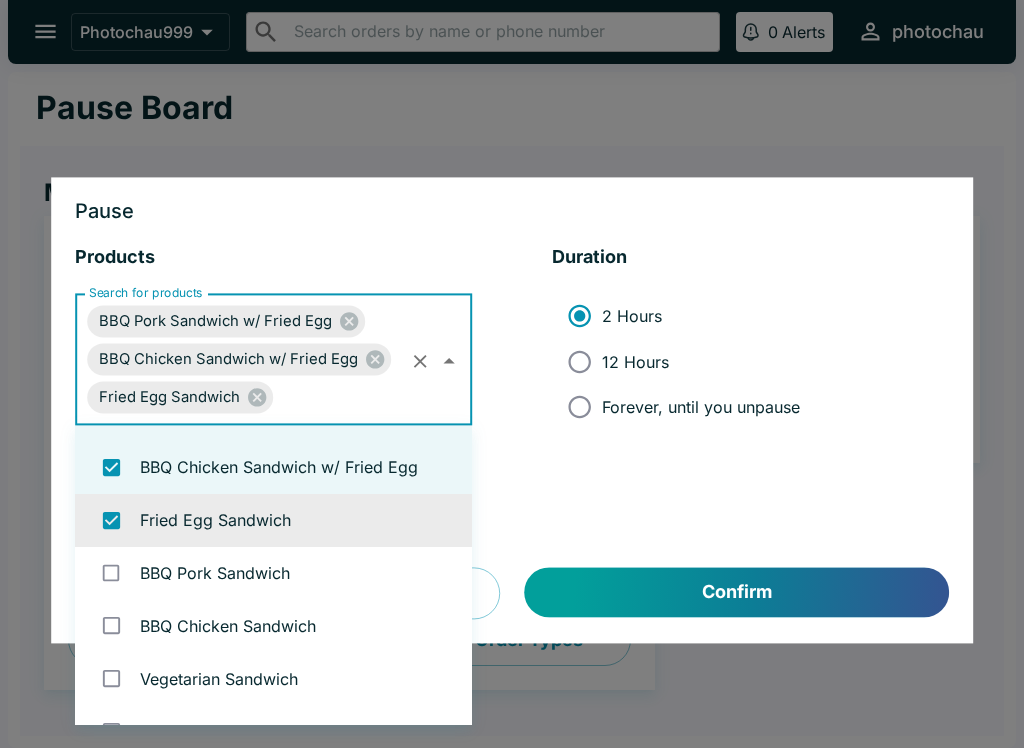 click on "BBQ Pork Sandwich" at bounding box center (273, 573) 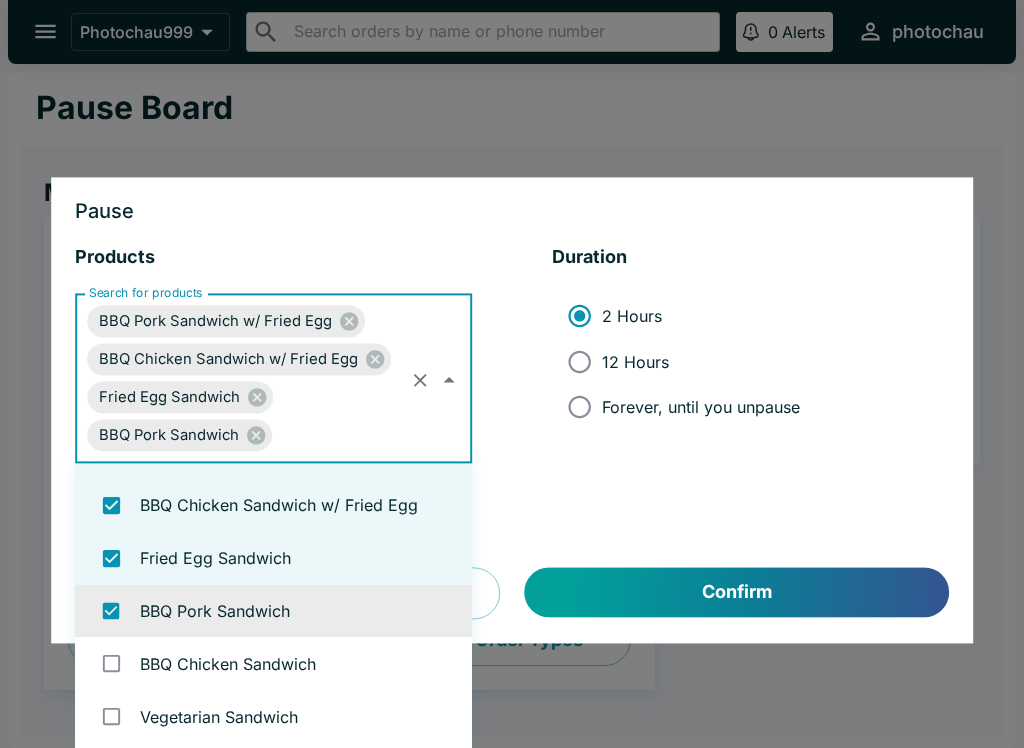 checkbox on "true" 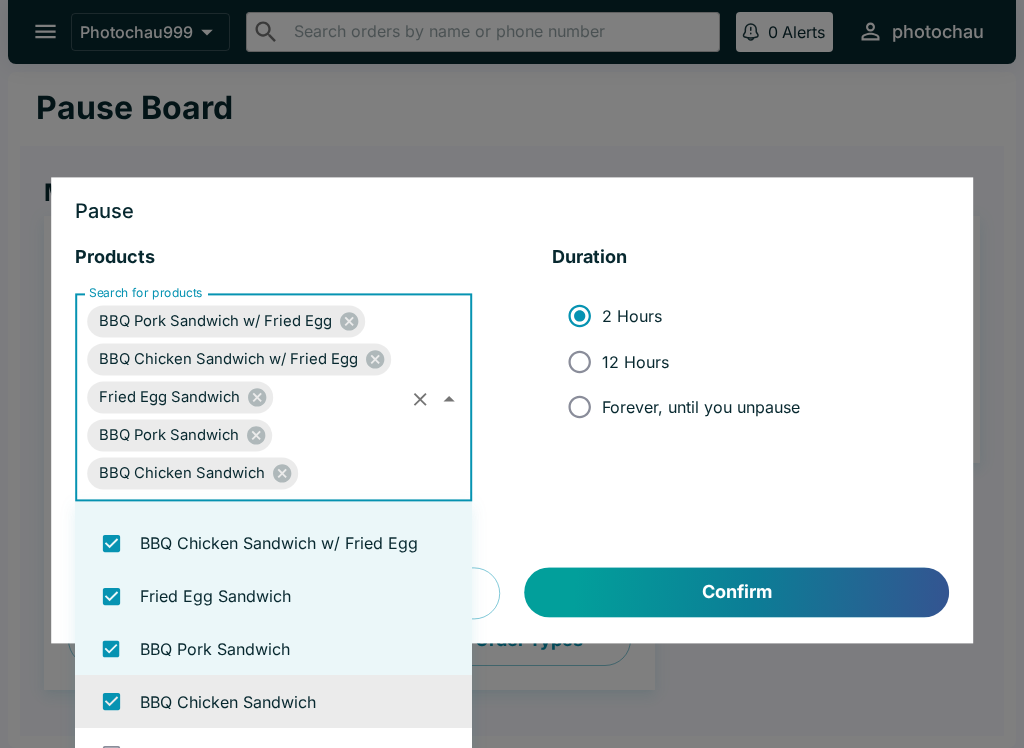 checkbox on "true" 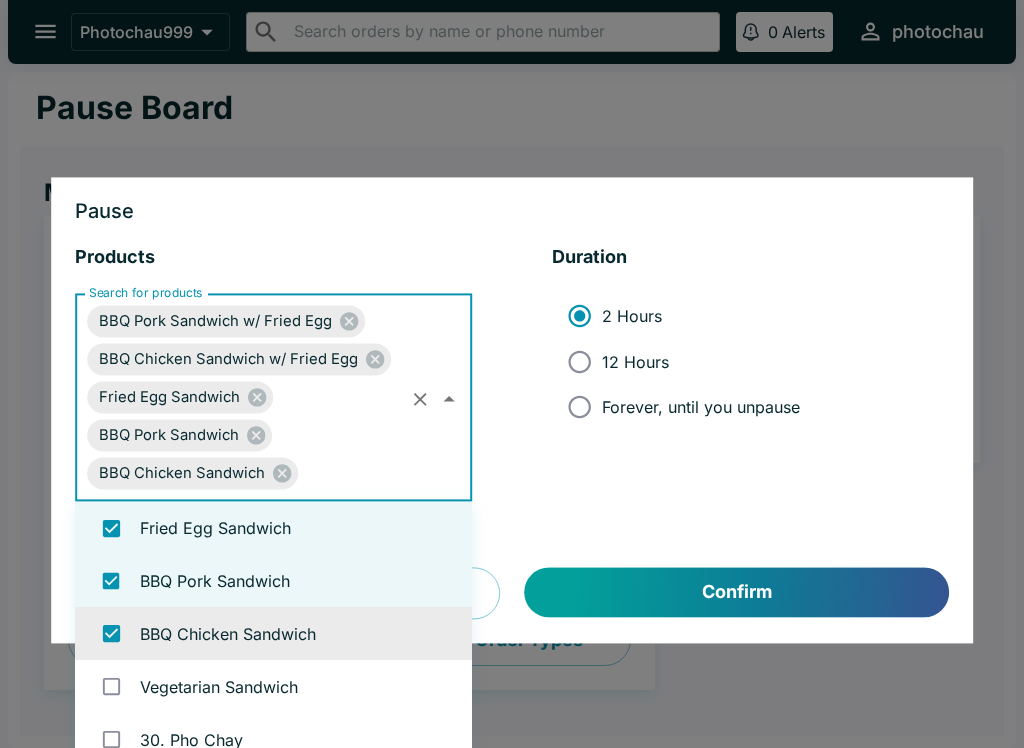scroll, scrollTop: 2127, scrollLeft: 0, axis: vertical 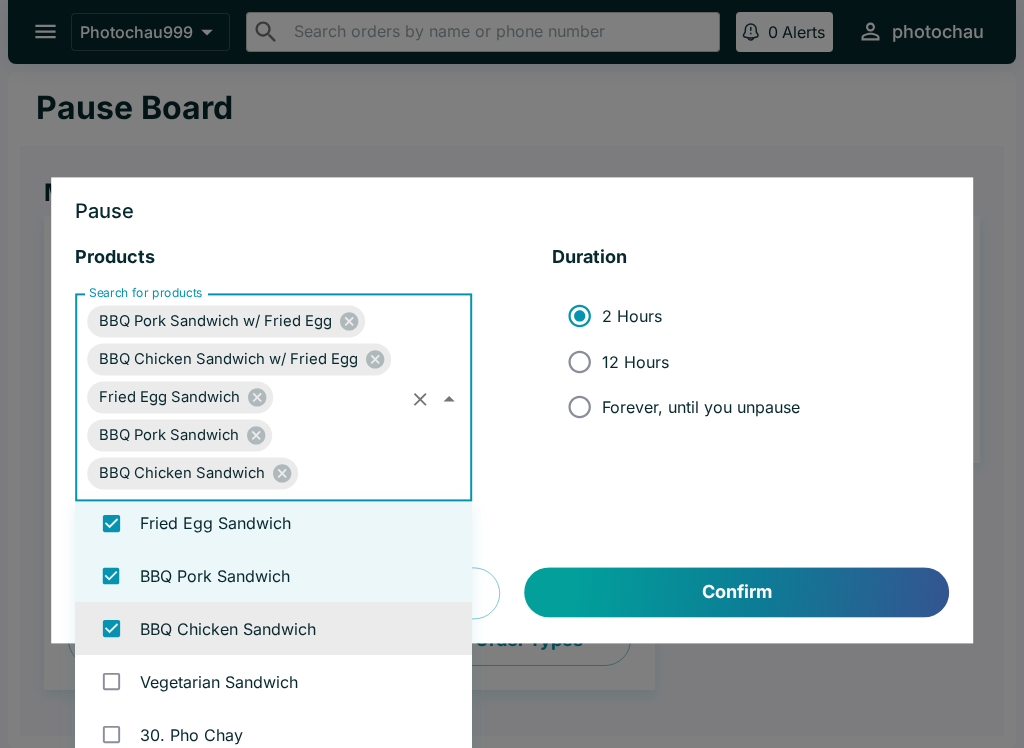click on "Vegetarian Sandwich" at bounding box center (273, 681) 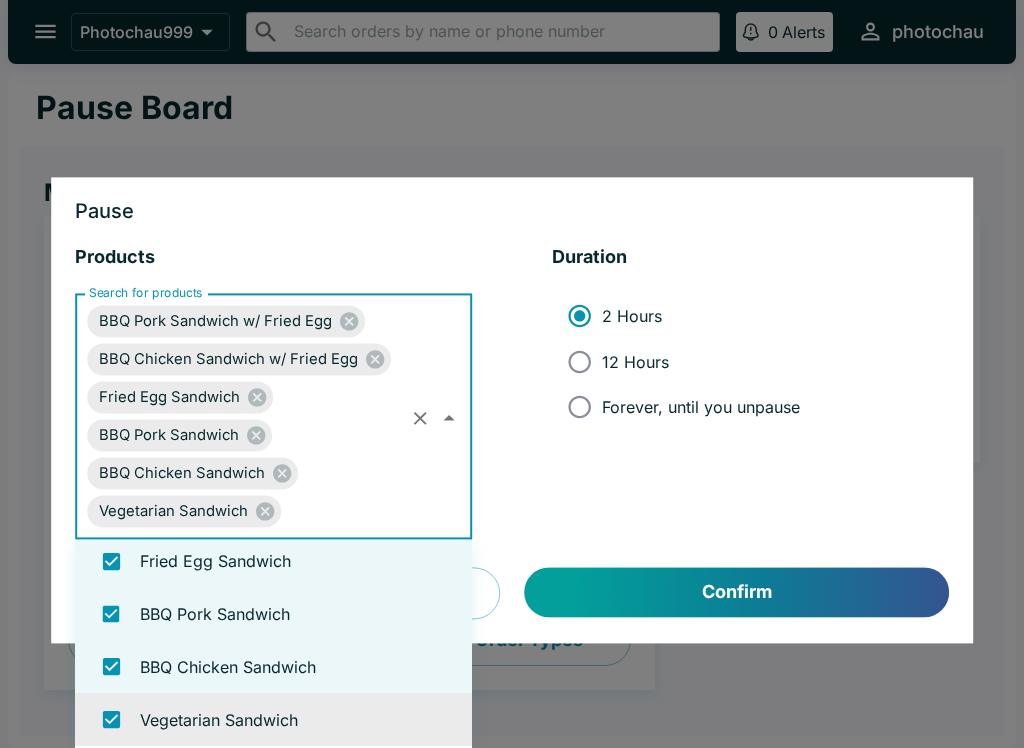 checkbox on "true" 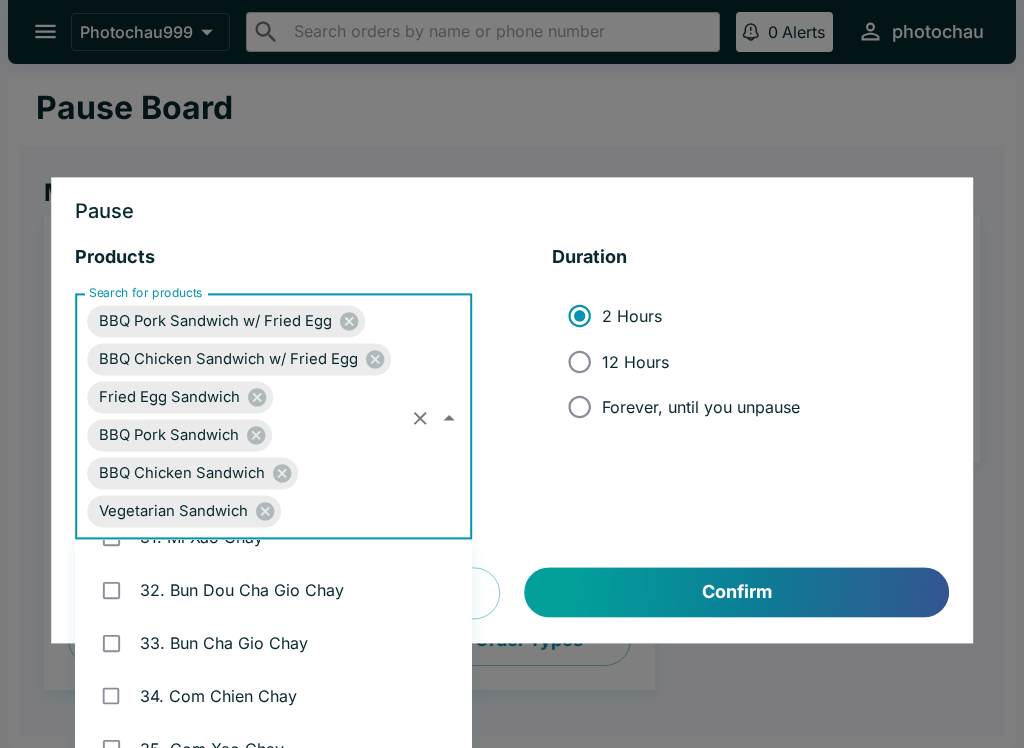scroll, scrollTop: 2460, scrollLeft: 0, axis: vertical 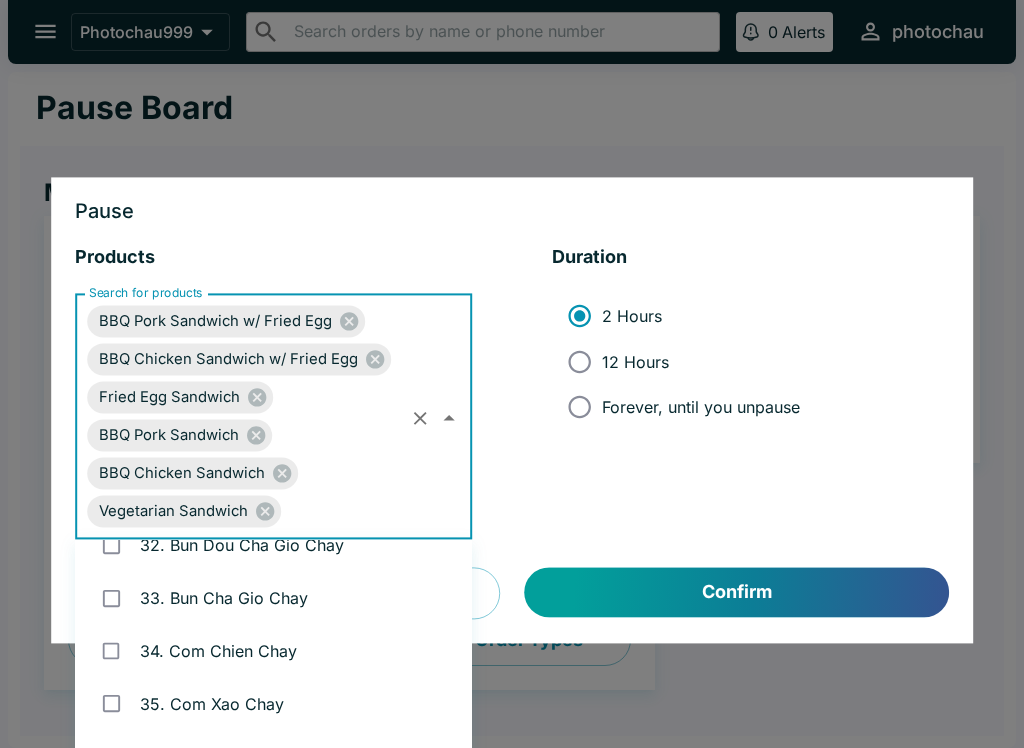 click on "12 Hours" at bounding box center [579, 361] 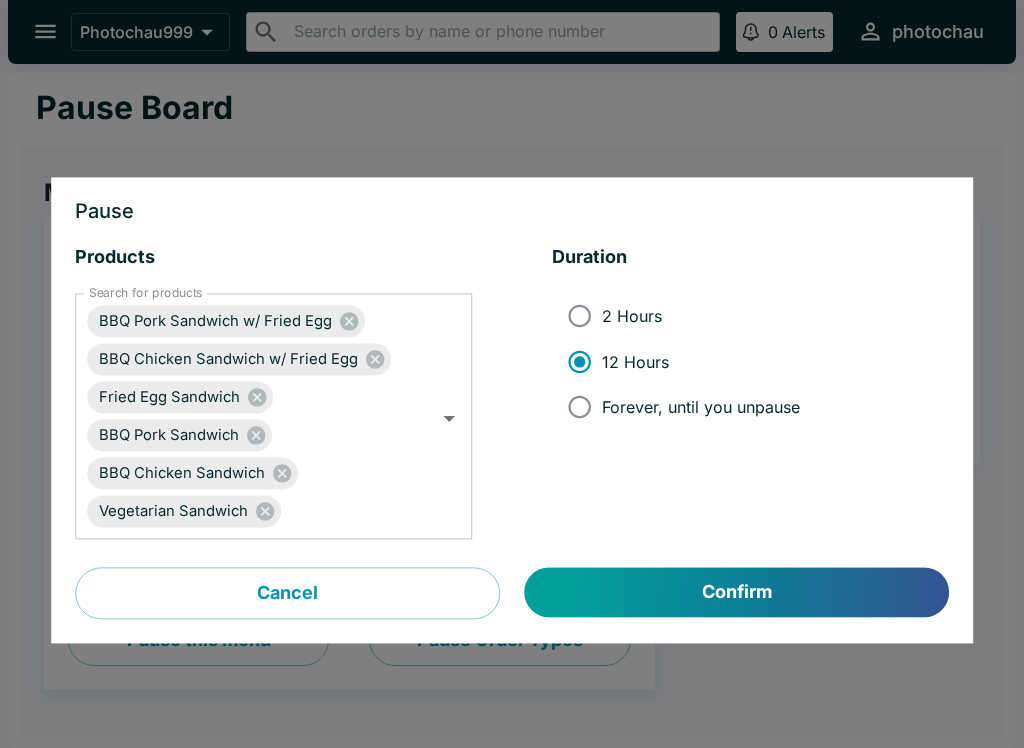 click on "Confirm" at bounding box center (737, 593) 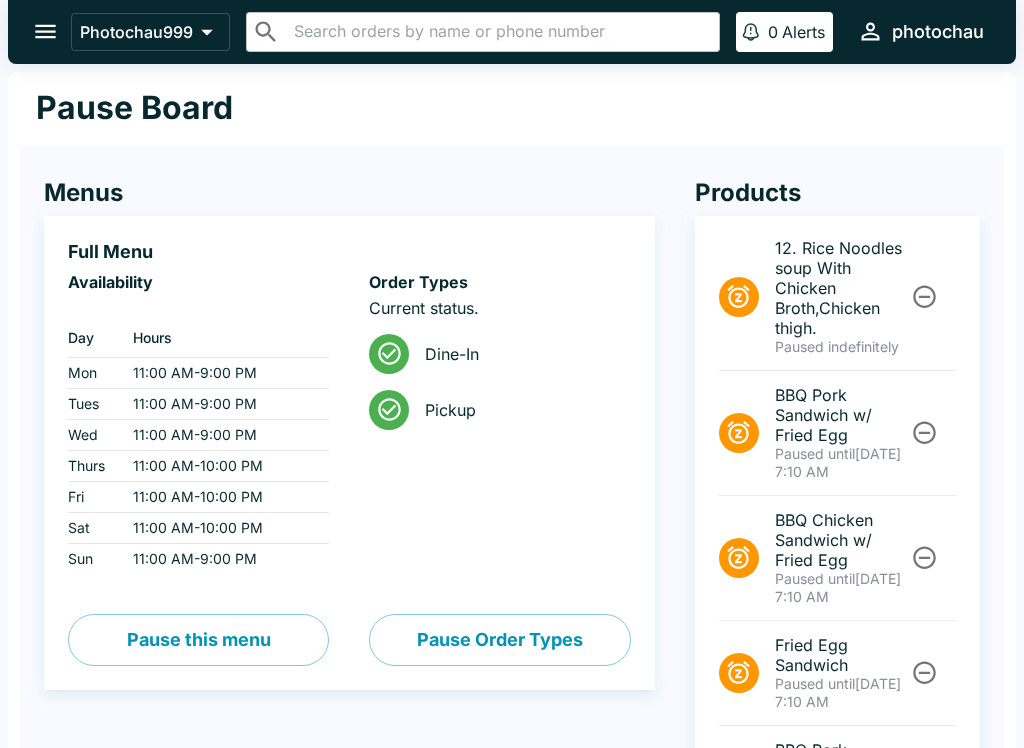 click 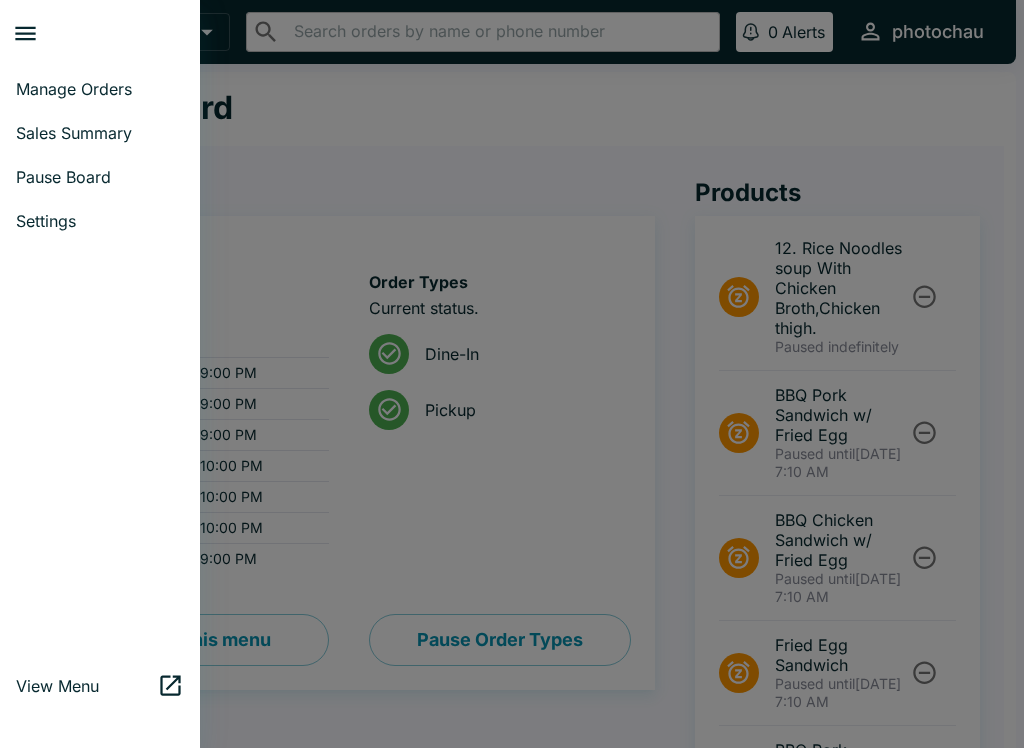 click on "Manage Orders" at bounding box center (100, 89) 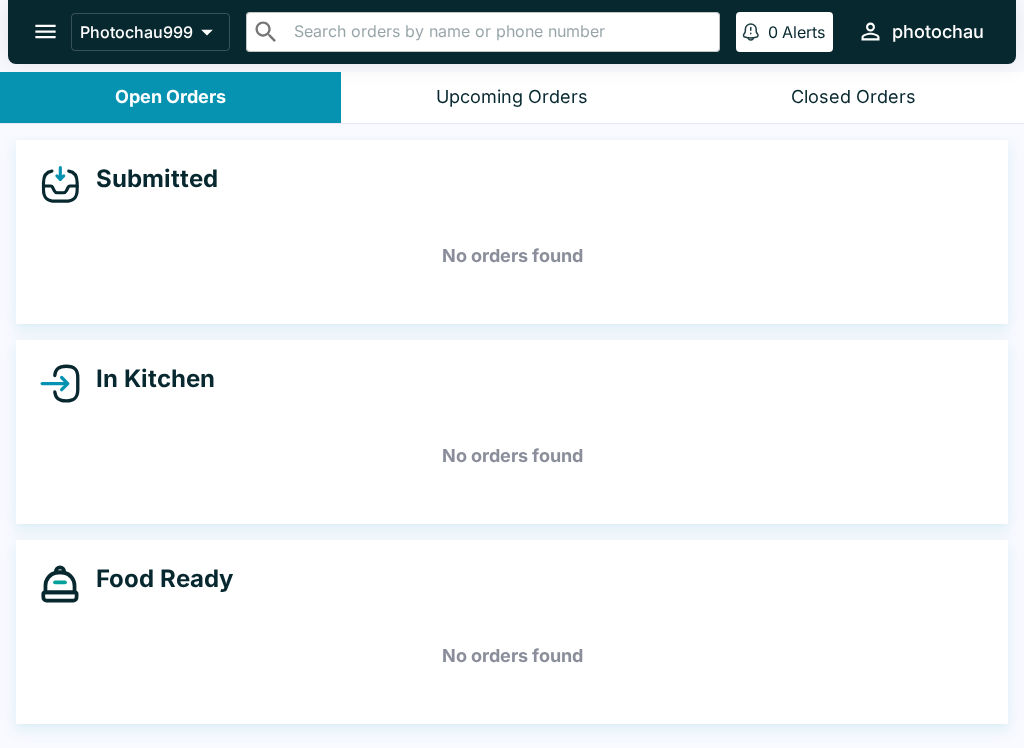 click on "Photochau999 ​ ​ 0 Alerts photochau" at bounding box center (512, 32) 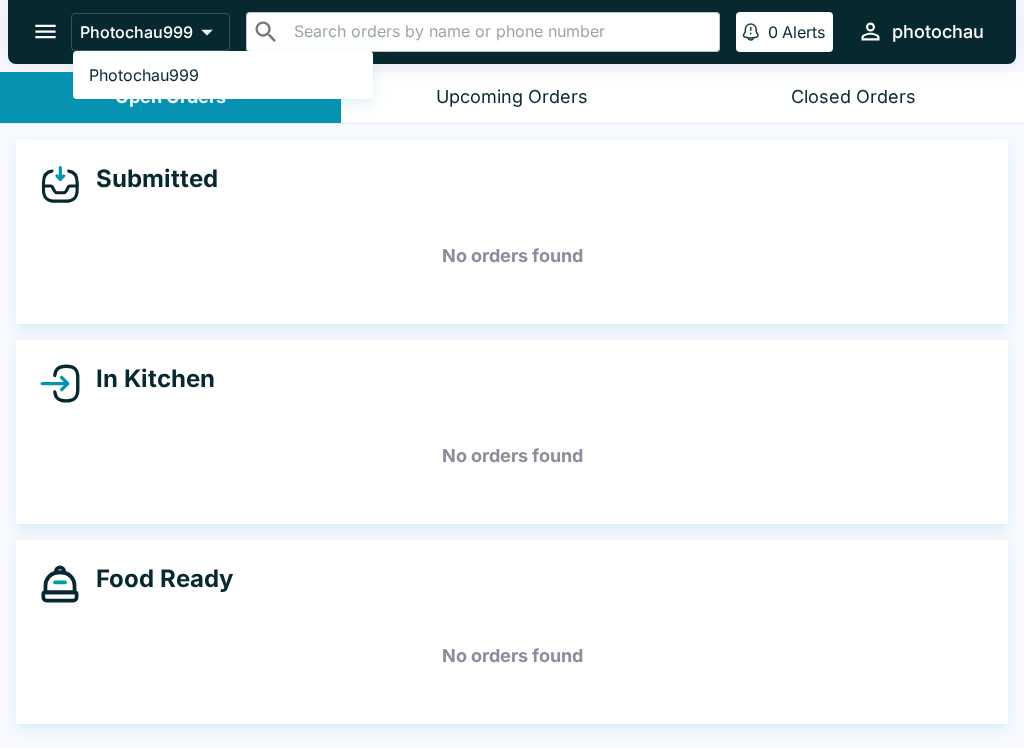 click at bounding box center (512, 374) 